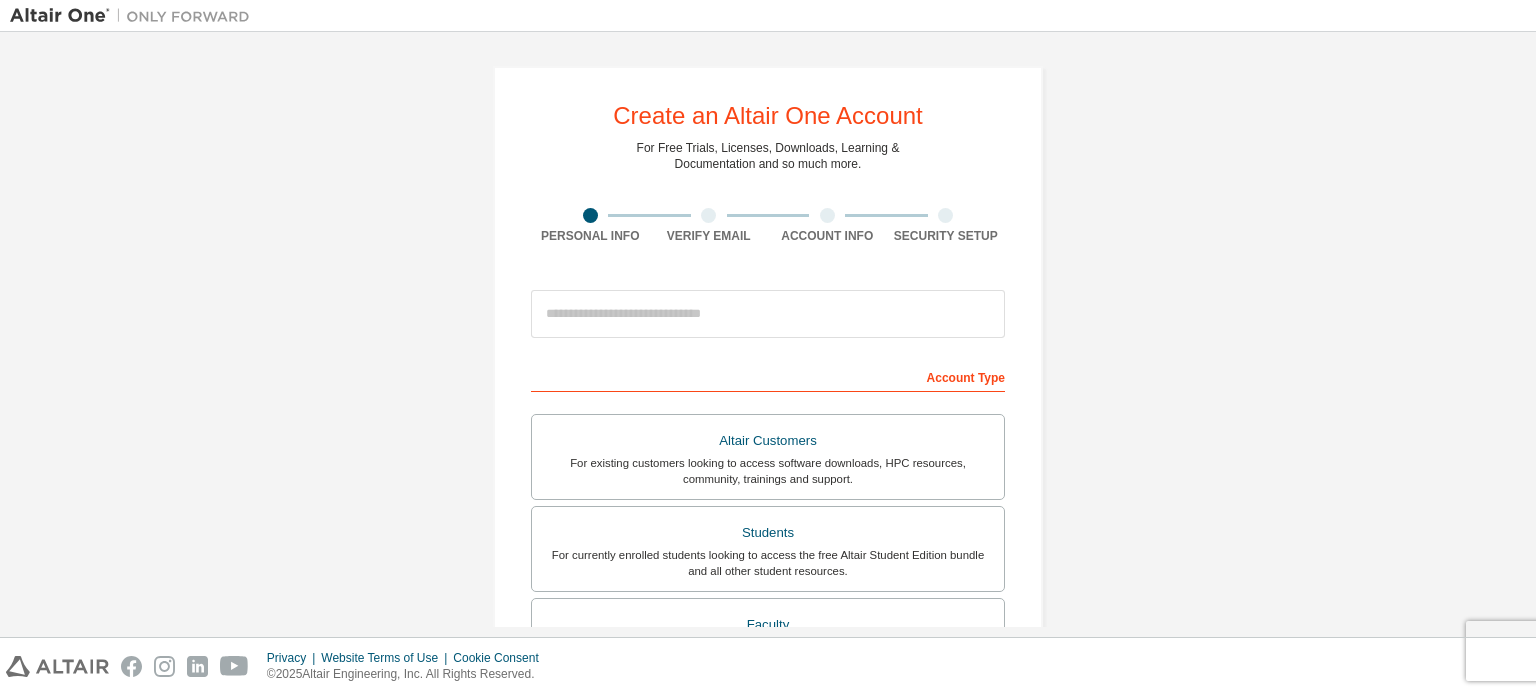 scroll, scrollTop: 0, scrollLeft: 0, axis: both 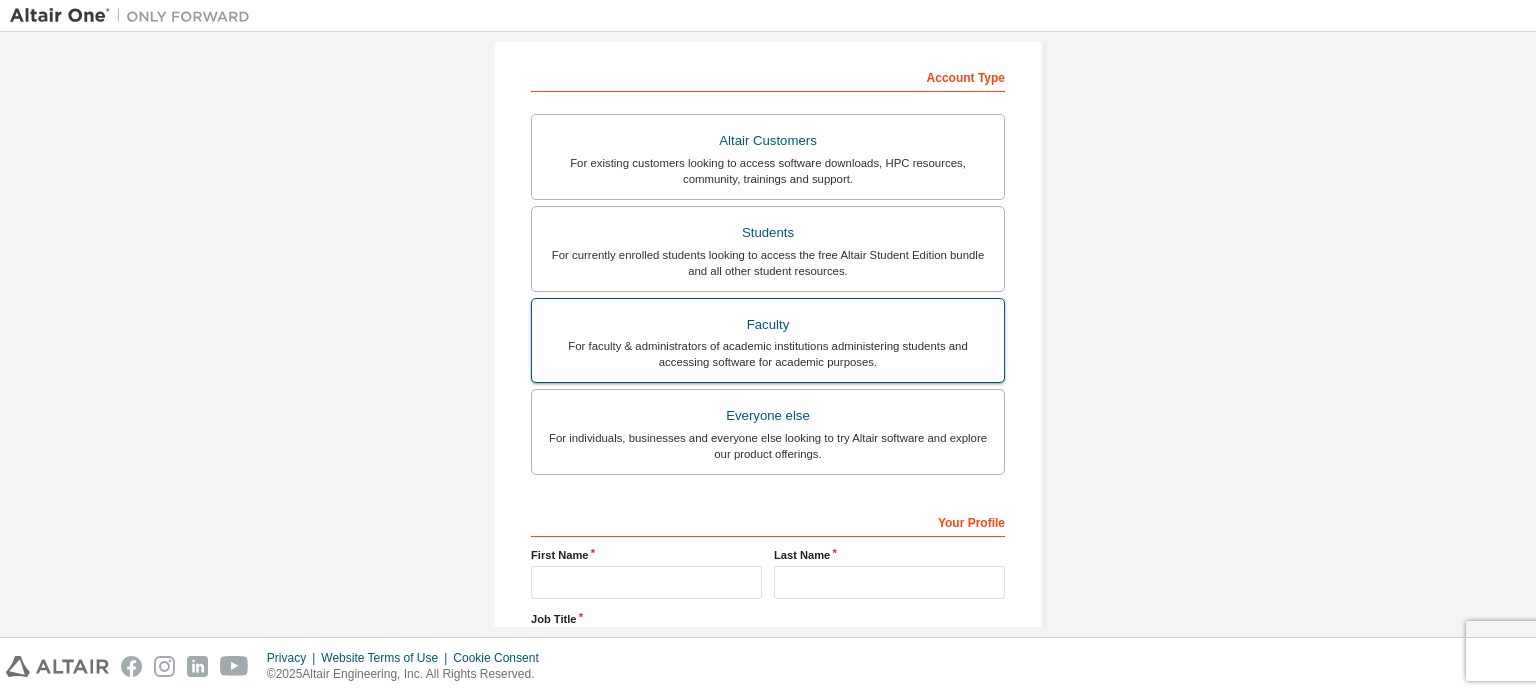 click on "For faculty & administrators of academic institutions administering students and accessing software for academic purposes." at bounding box center [768, 354] 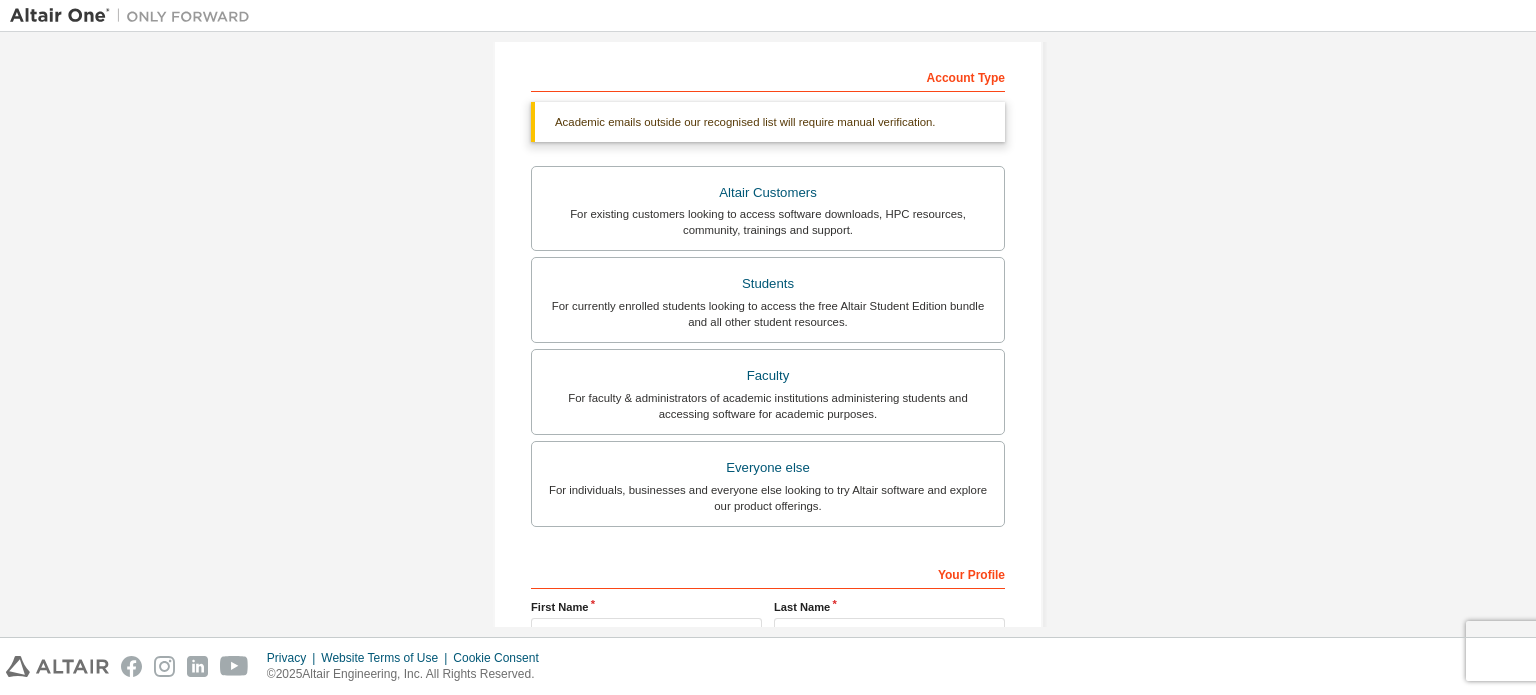 click on "Your Profile" at bounding box center (768, 573) 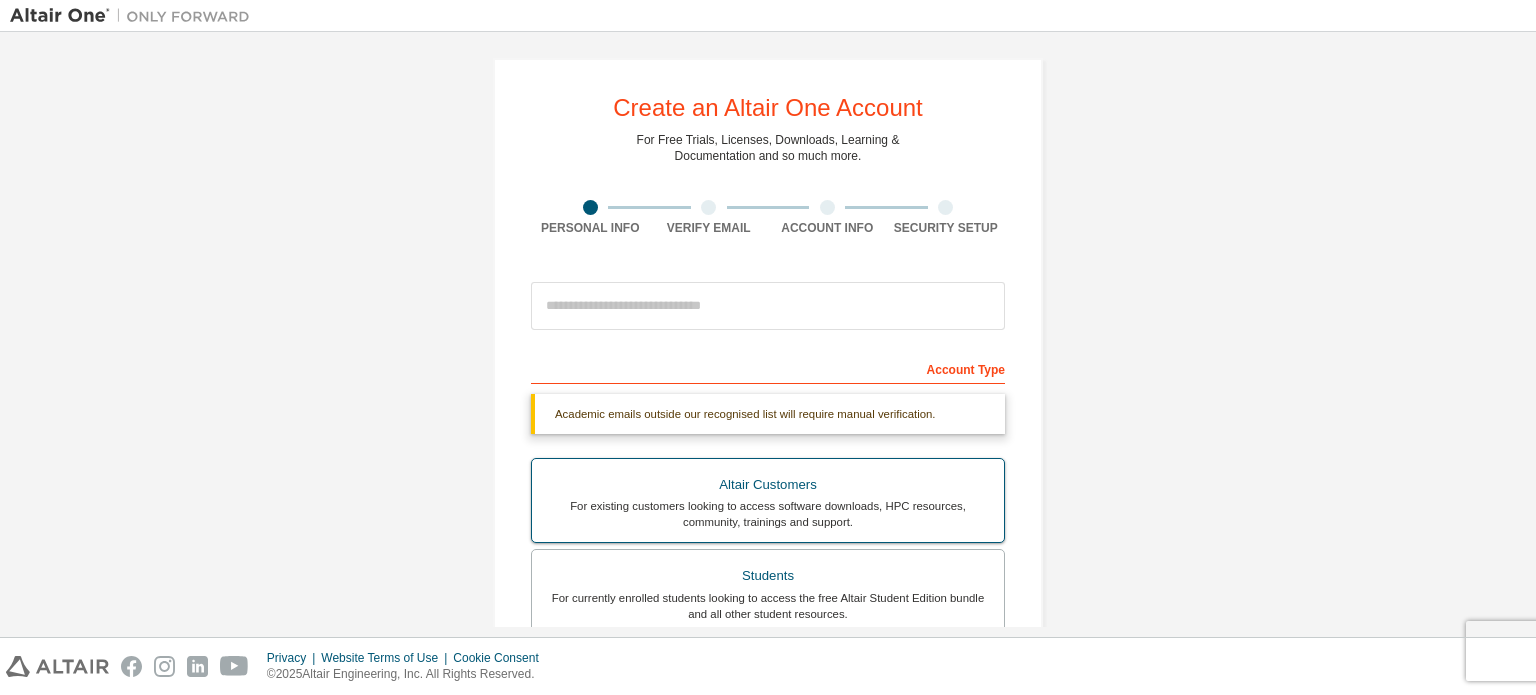 scroll, scrollTop: 0, scrollLeft: 0, axis: both 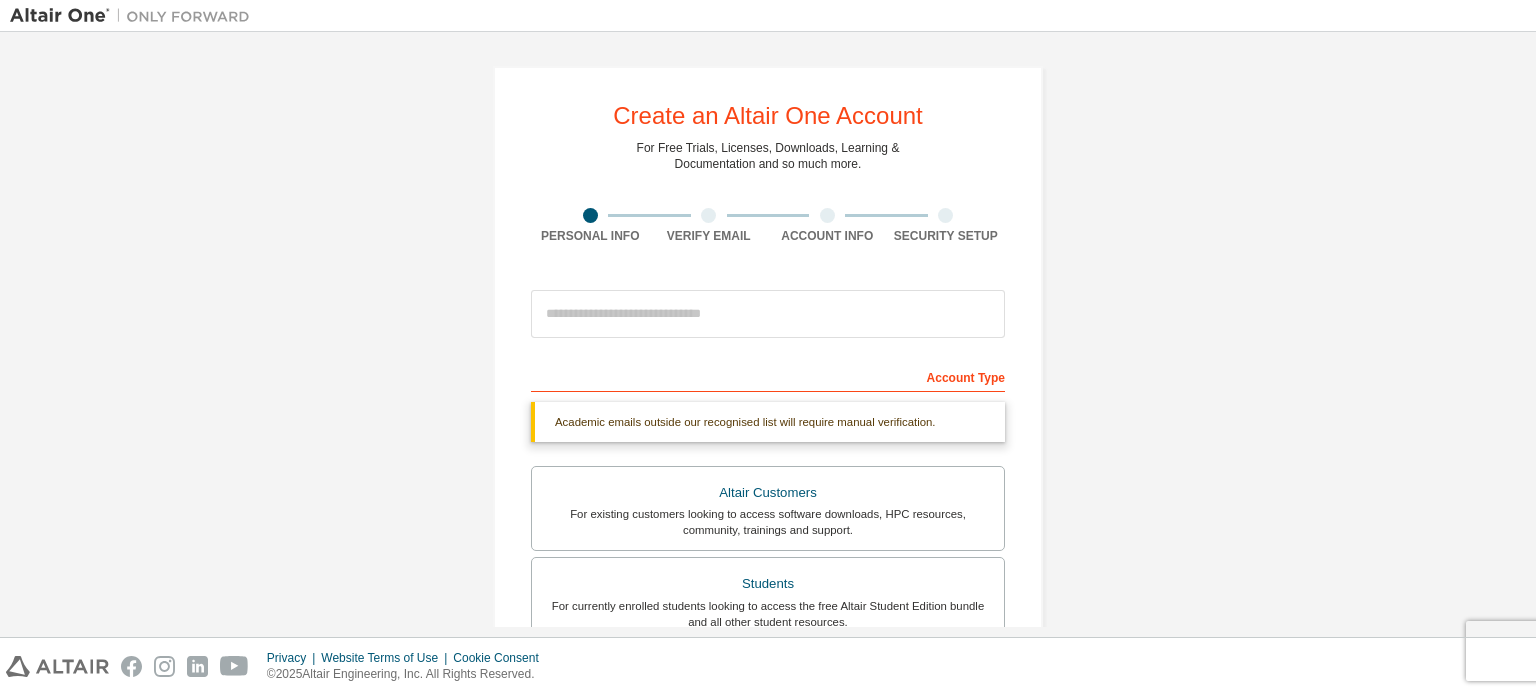 click on "Account Type" at bounding box center (768, 376) 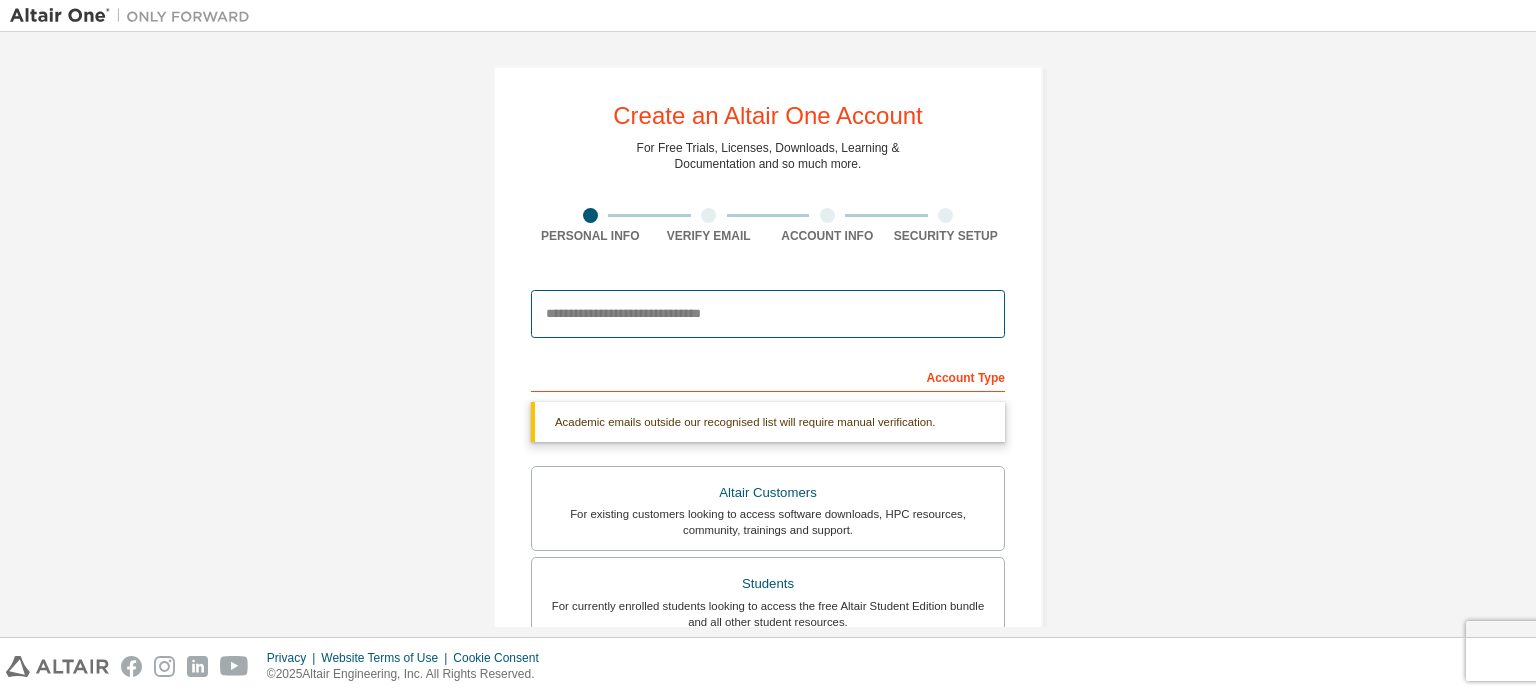 click at bounding box center (768, 314) 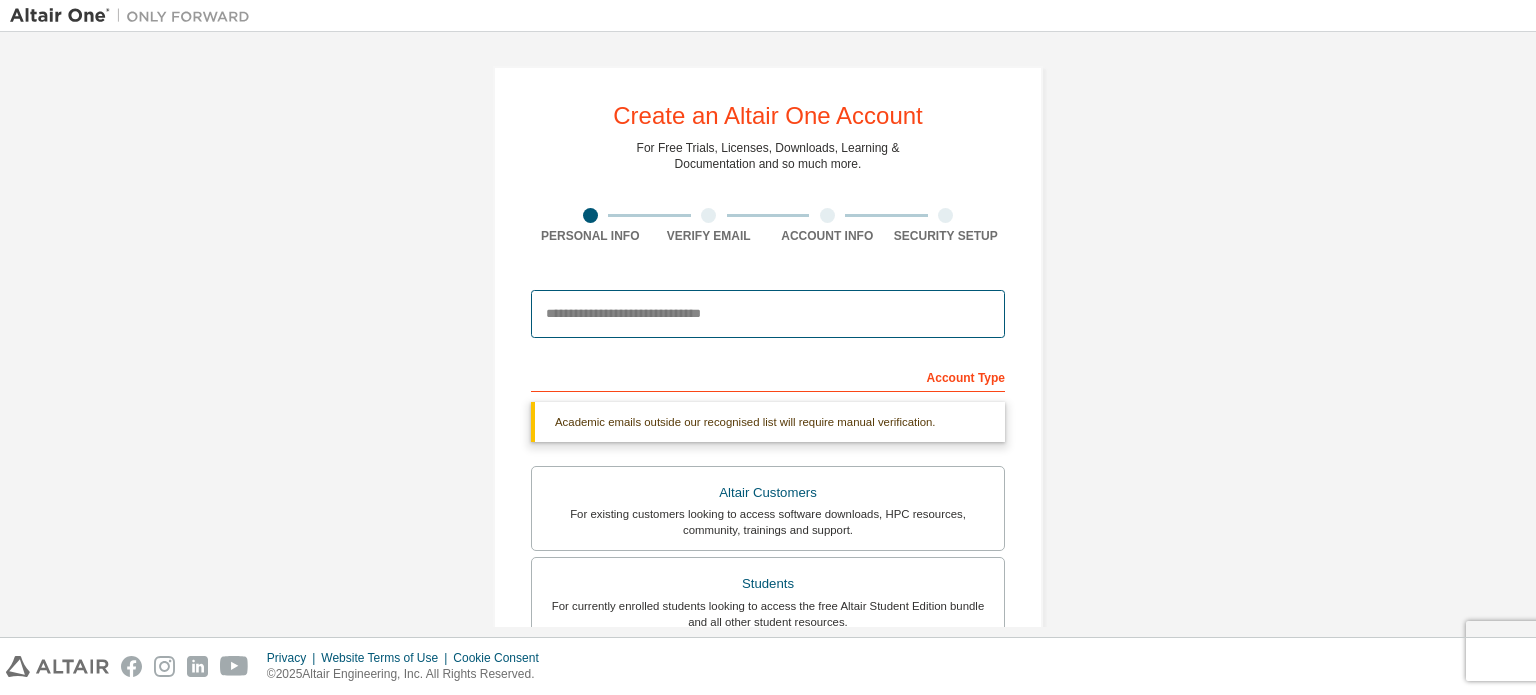 type on "**********" 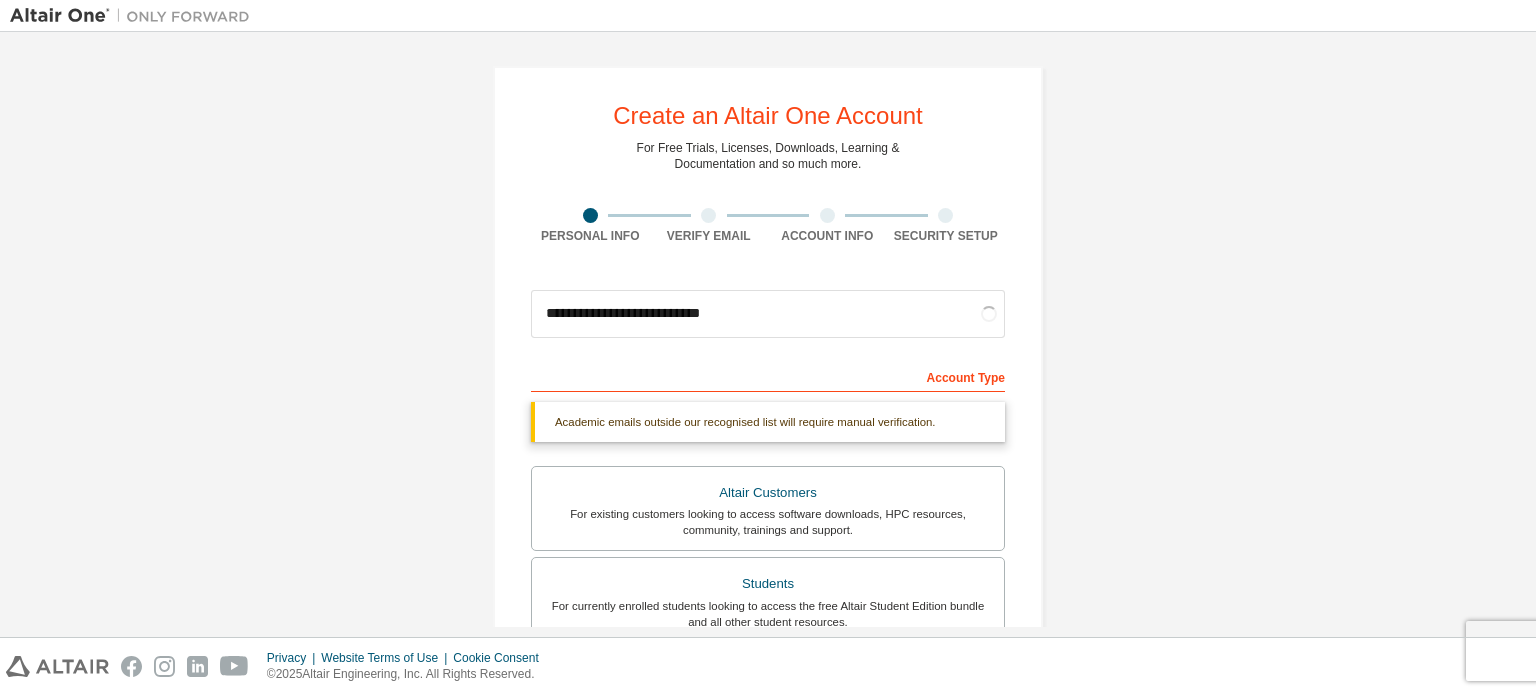 click on "Account Type" at bounding box center (768, 376) 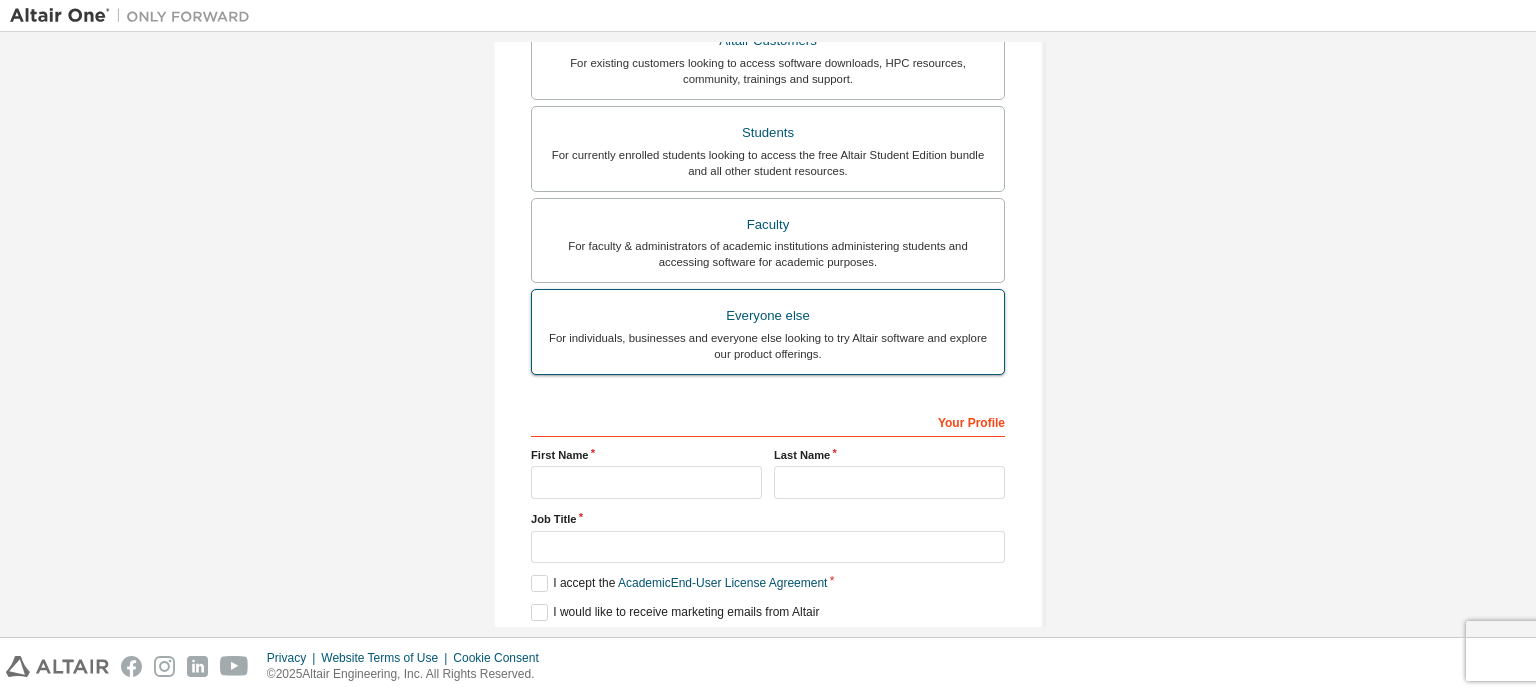 scroll, scrollTop: 300, scrollLeft: 0, axis: vertical 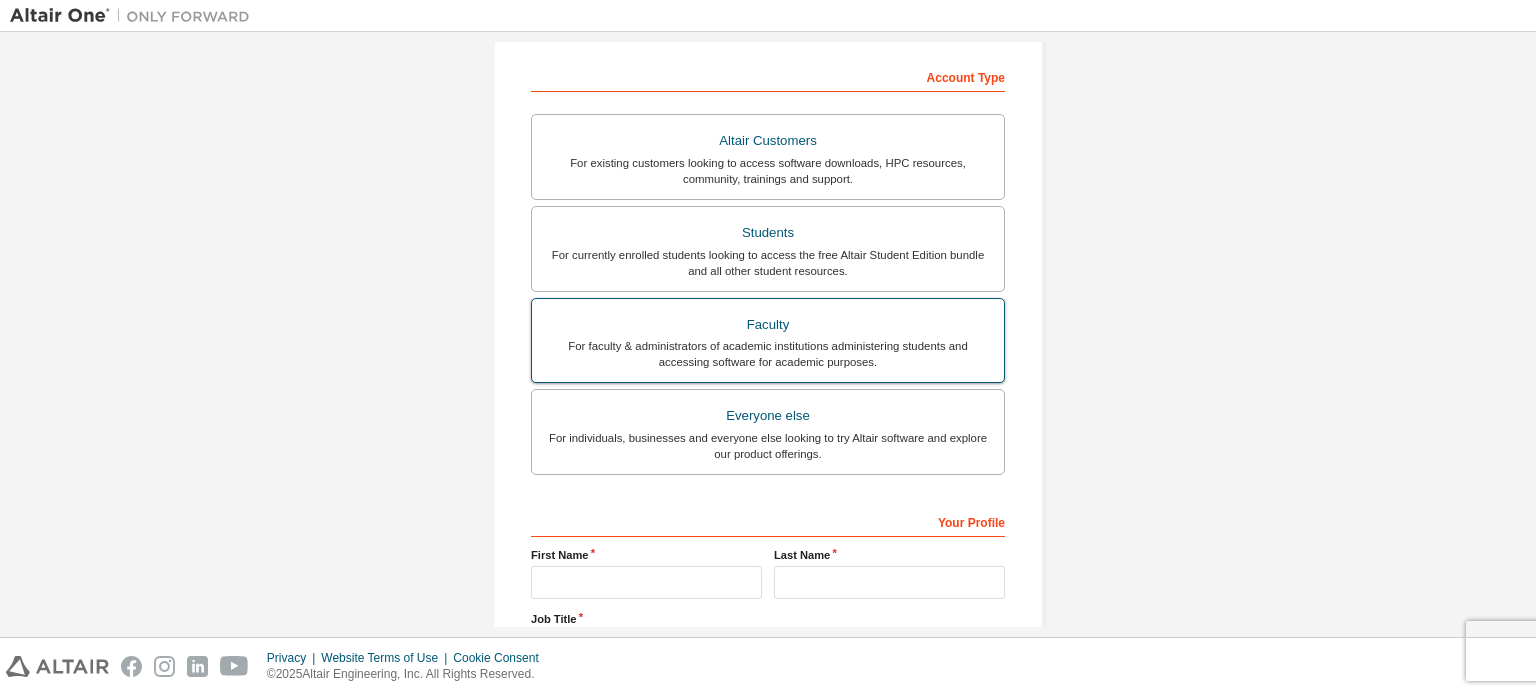 click on "For faculty & administrators of academic institutions administering students and accessing software for academic purposes." at bounding box center (768, 354) 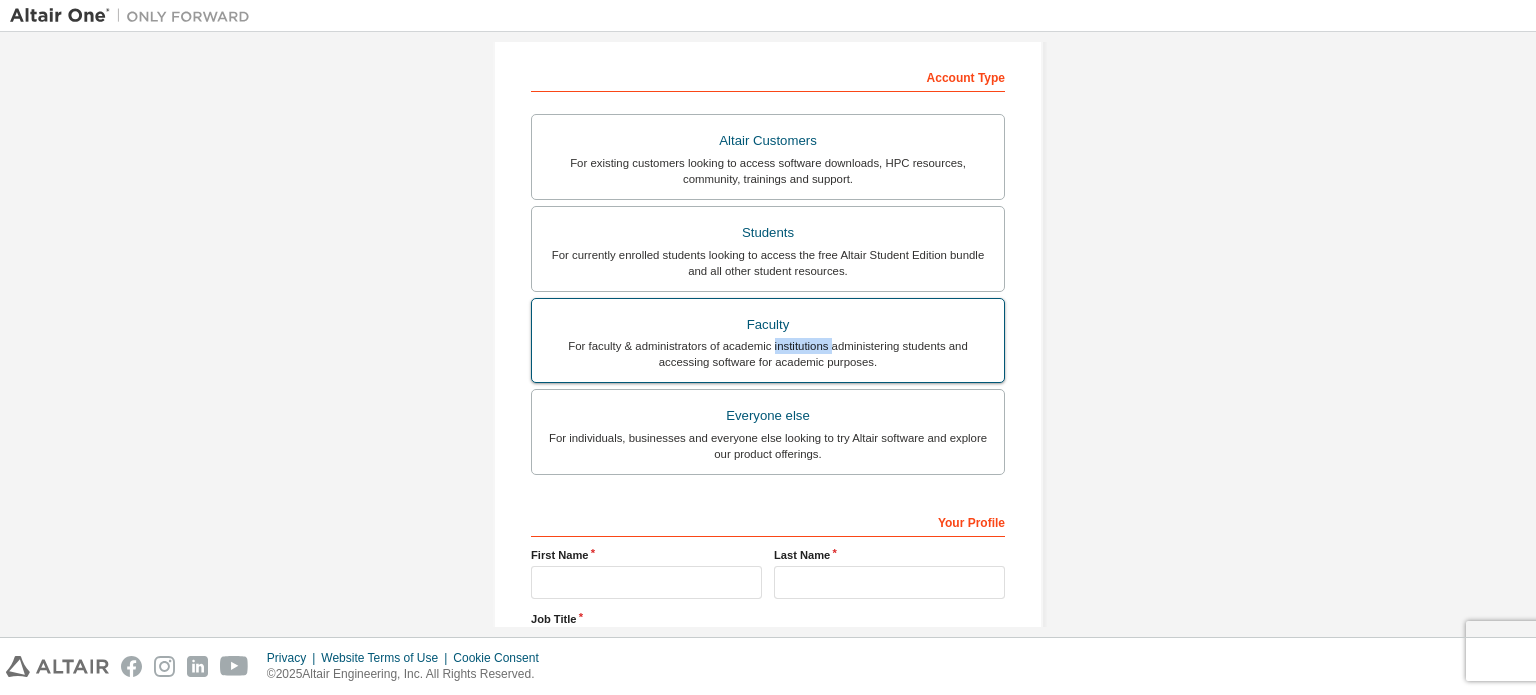 click on "For faculty & administrators of academic institutions administering students and accessing software for academic purposes." at bounding box center [768, 354] 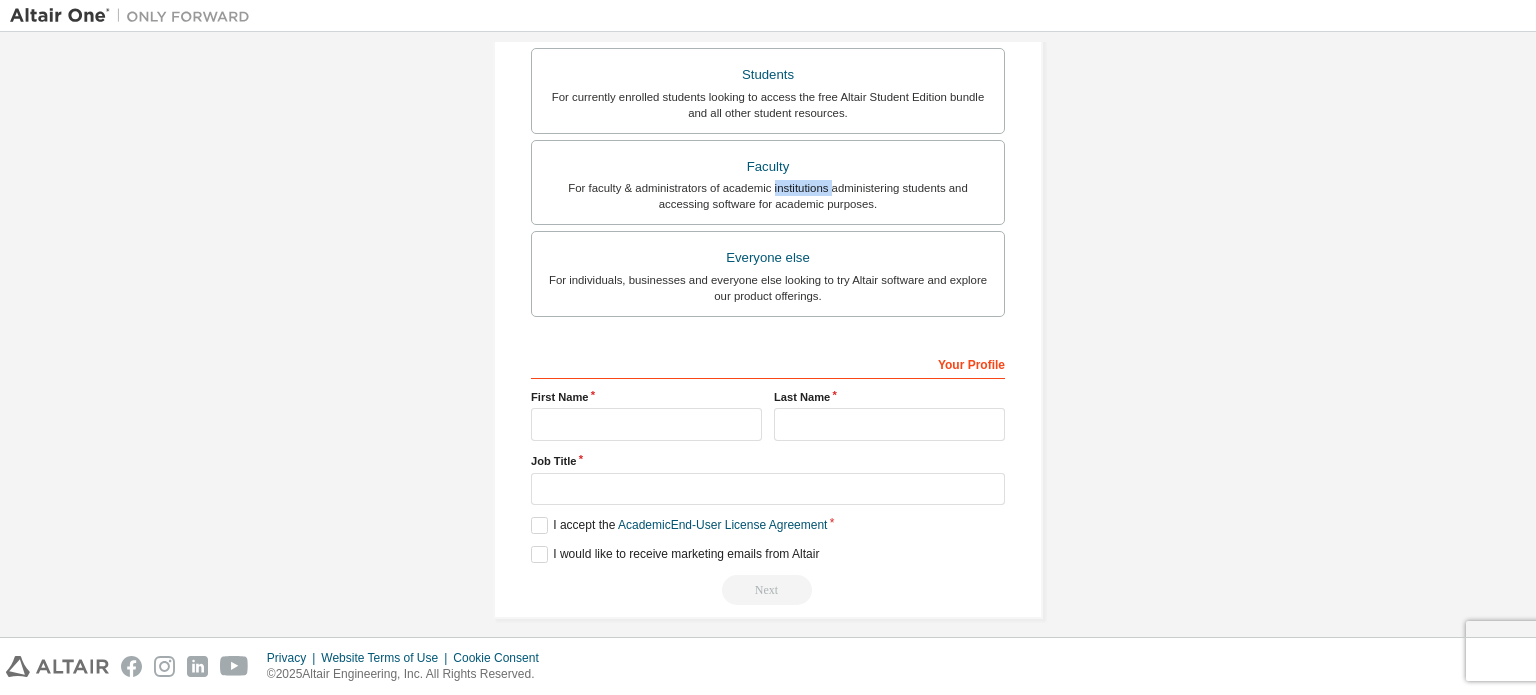 scroll, scrollTop: 469, scrollLeft: 0, axis: vertical 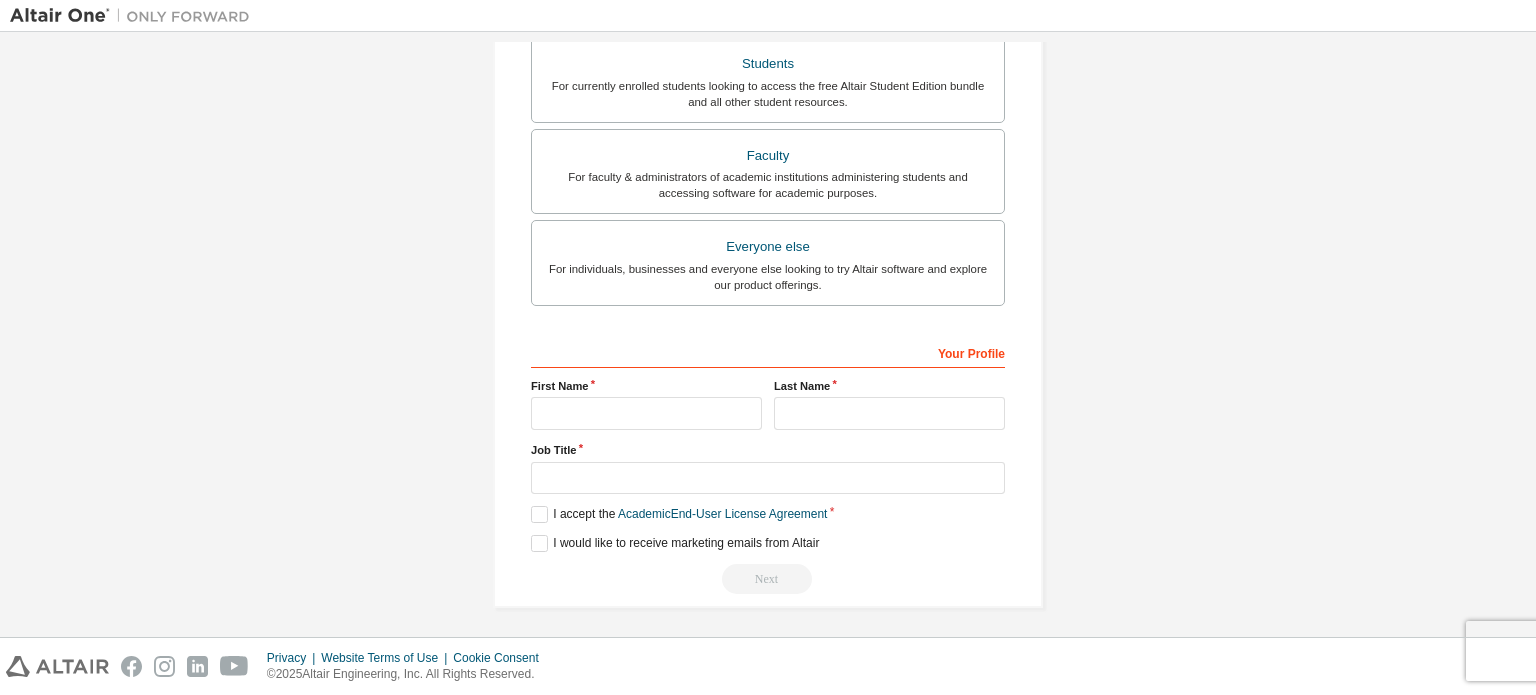 click on "First Name" at bounding box center (646, 386) 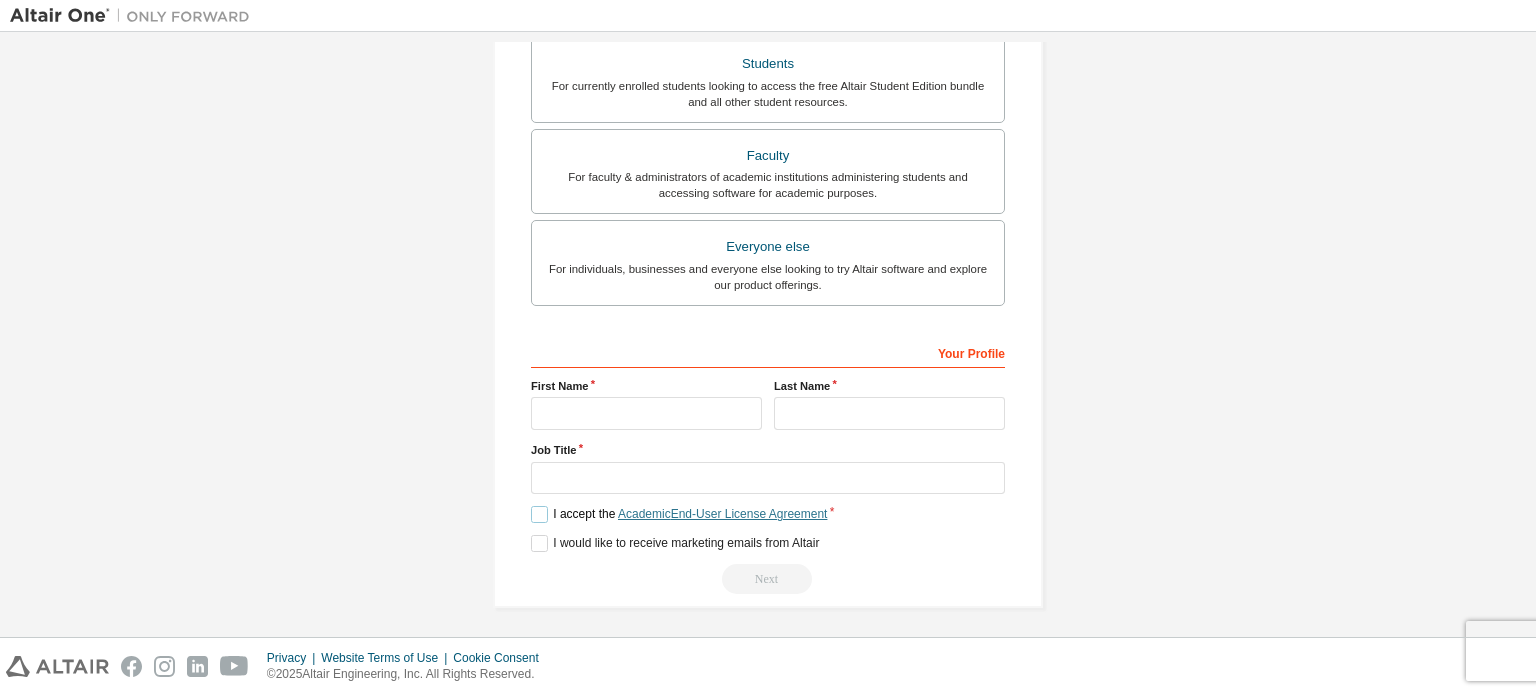 click on "Academic   End-User License Agreement" at bounding box center [722, 514] 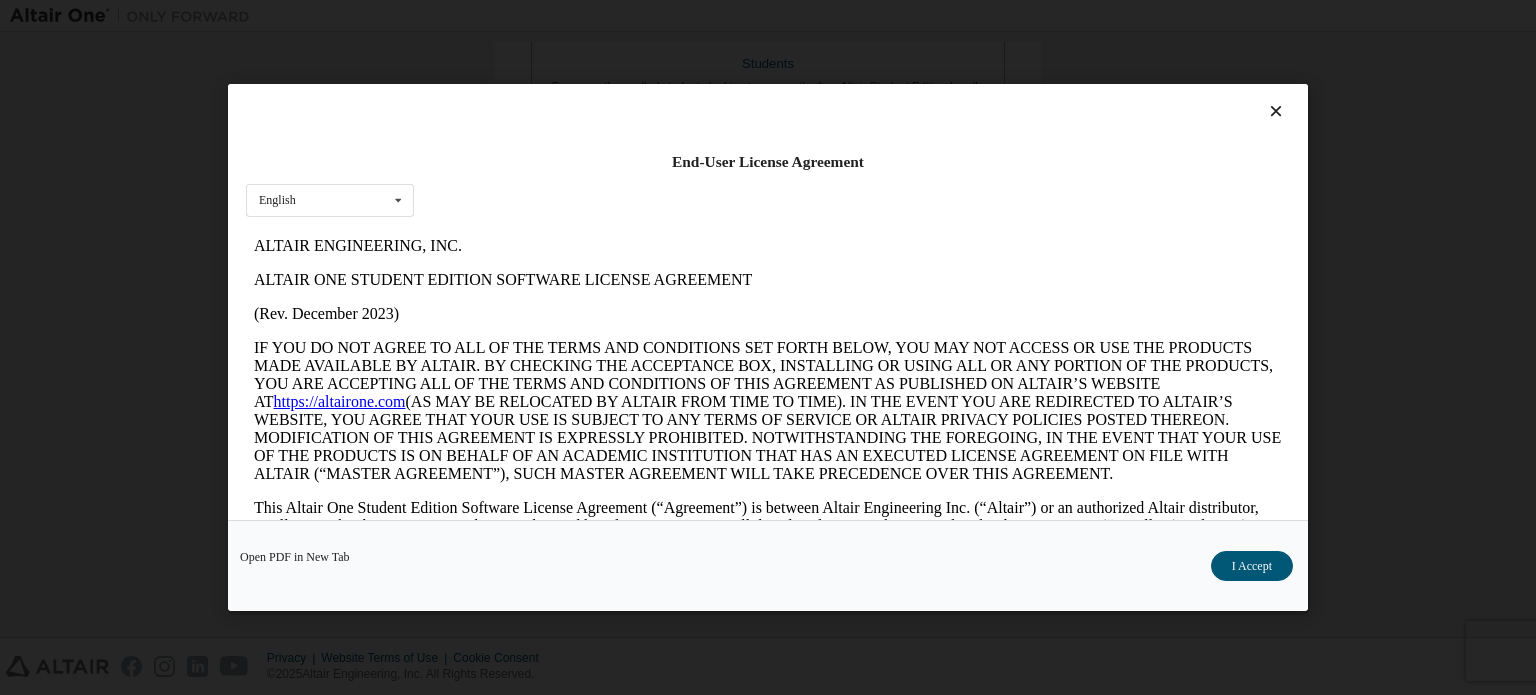 scroll, scrollTop: 0, scrollLeft: 0, axis: both 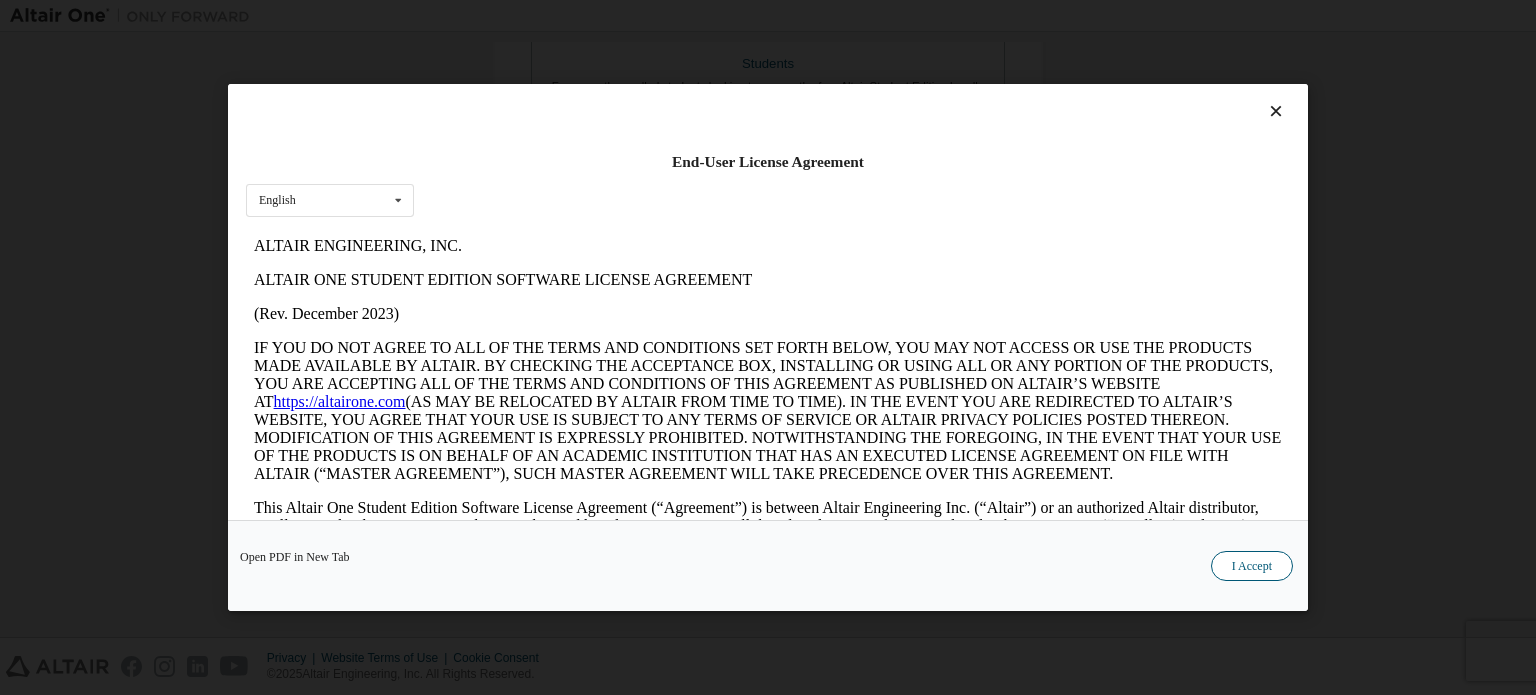 click on "I Accept" at bounding box center [1252, 566] 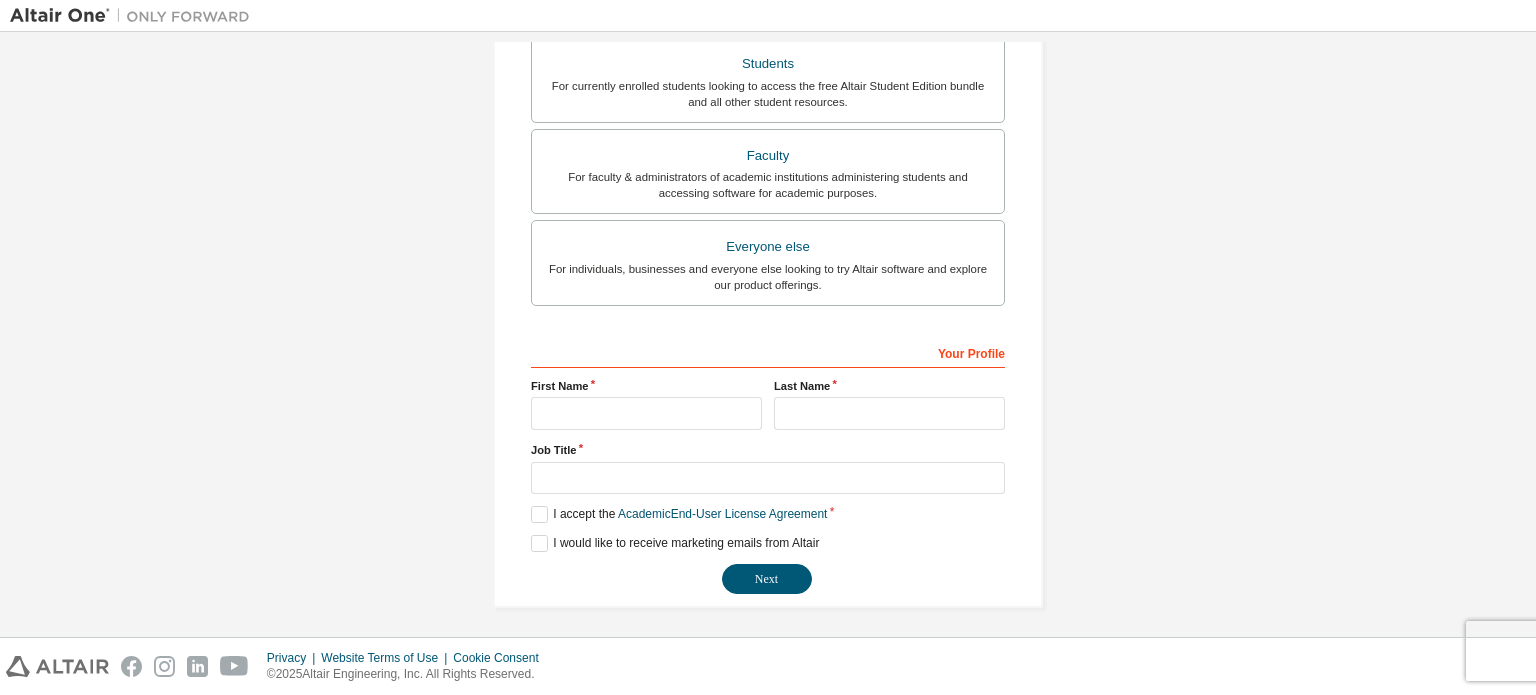 scroll, scrollTop: 369, scrollLeft: 0, axis: vertical 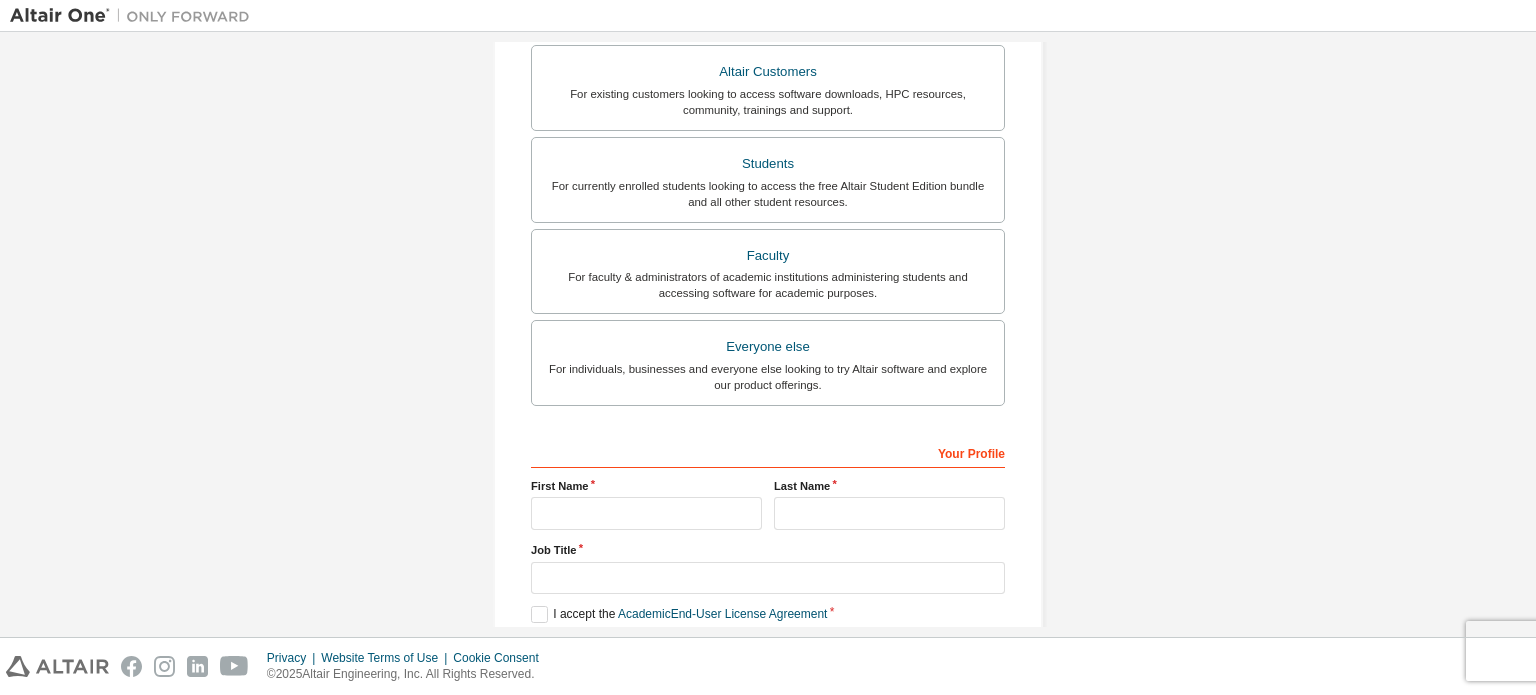click on "Last Name" at bounding box center [889, 486] 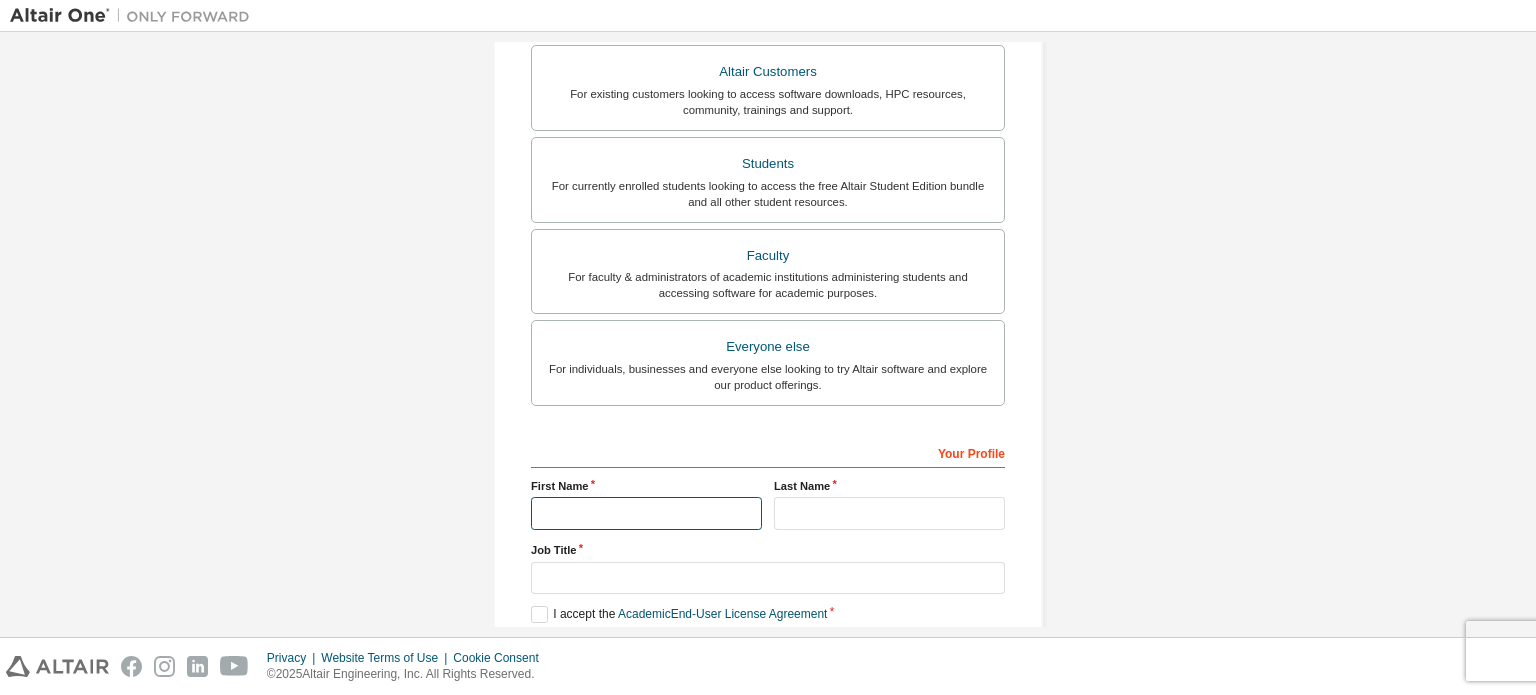 click at bounding box center (646, 513) 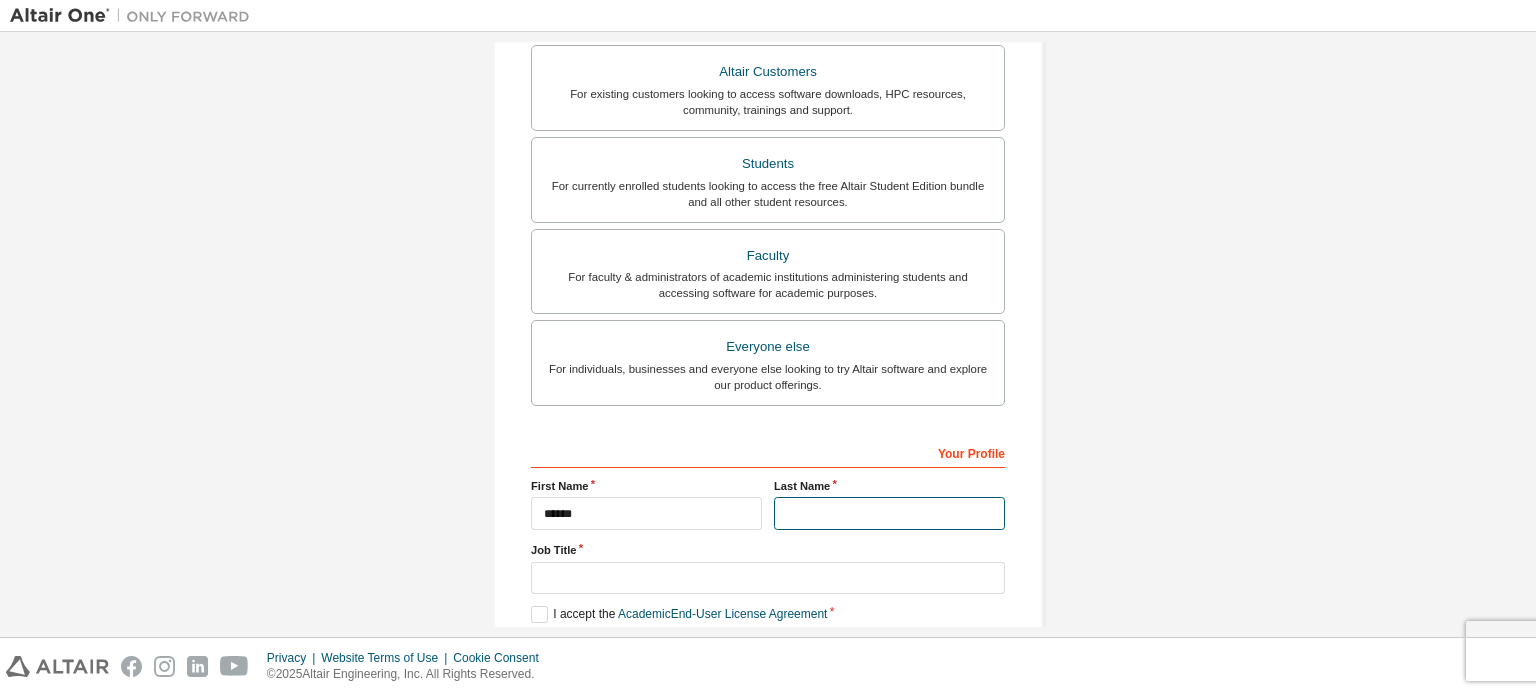 click at bounding box center (889, 513) 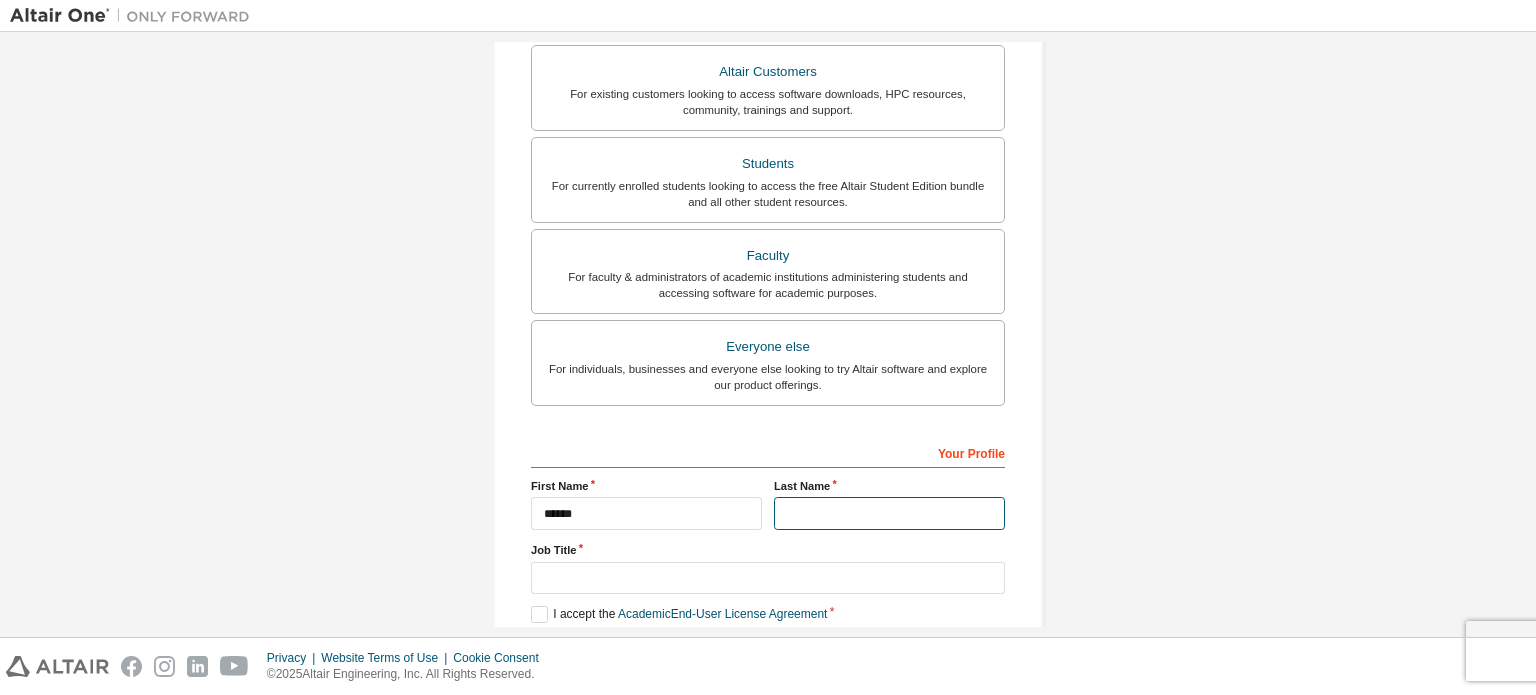 type on "**********" 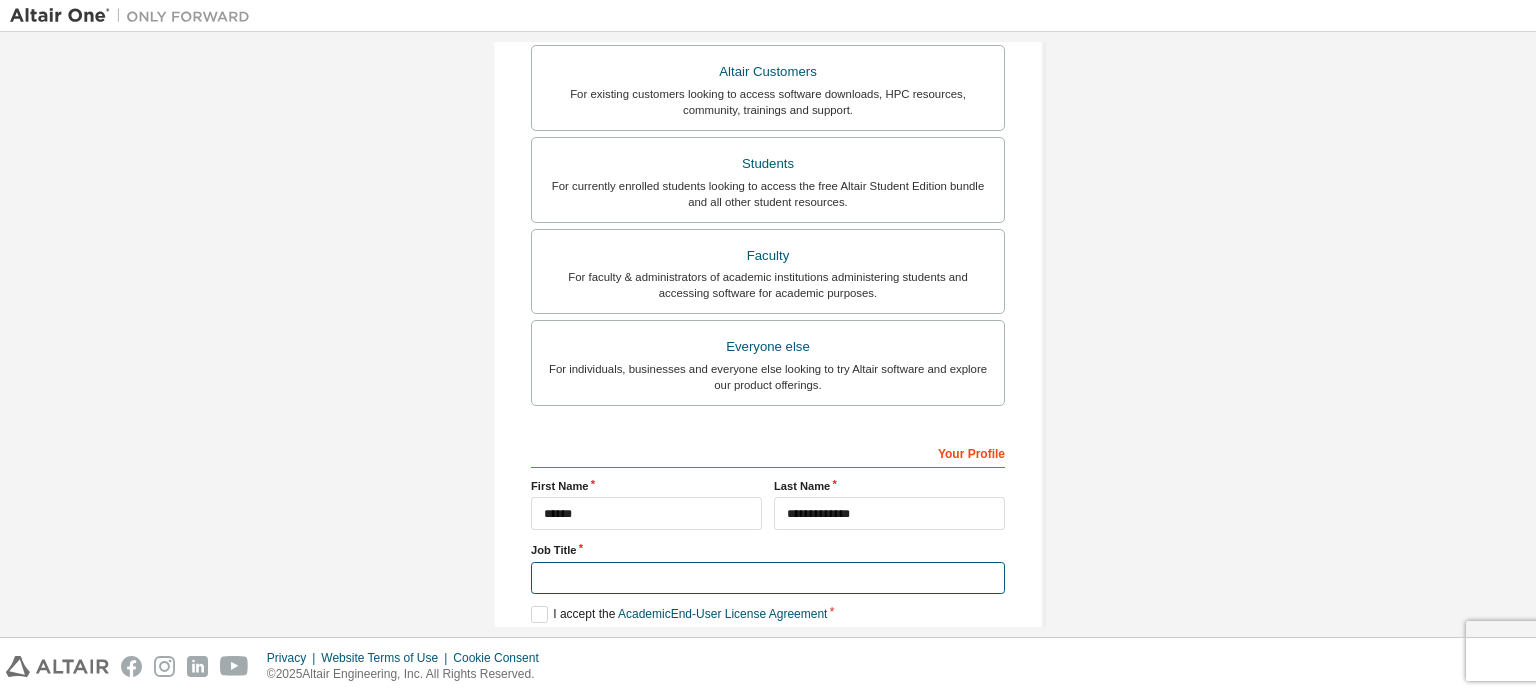 click at bounding box center (768, 578) 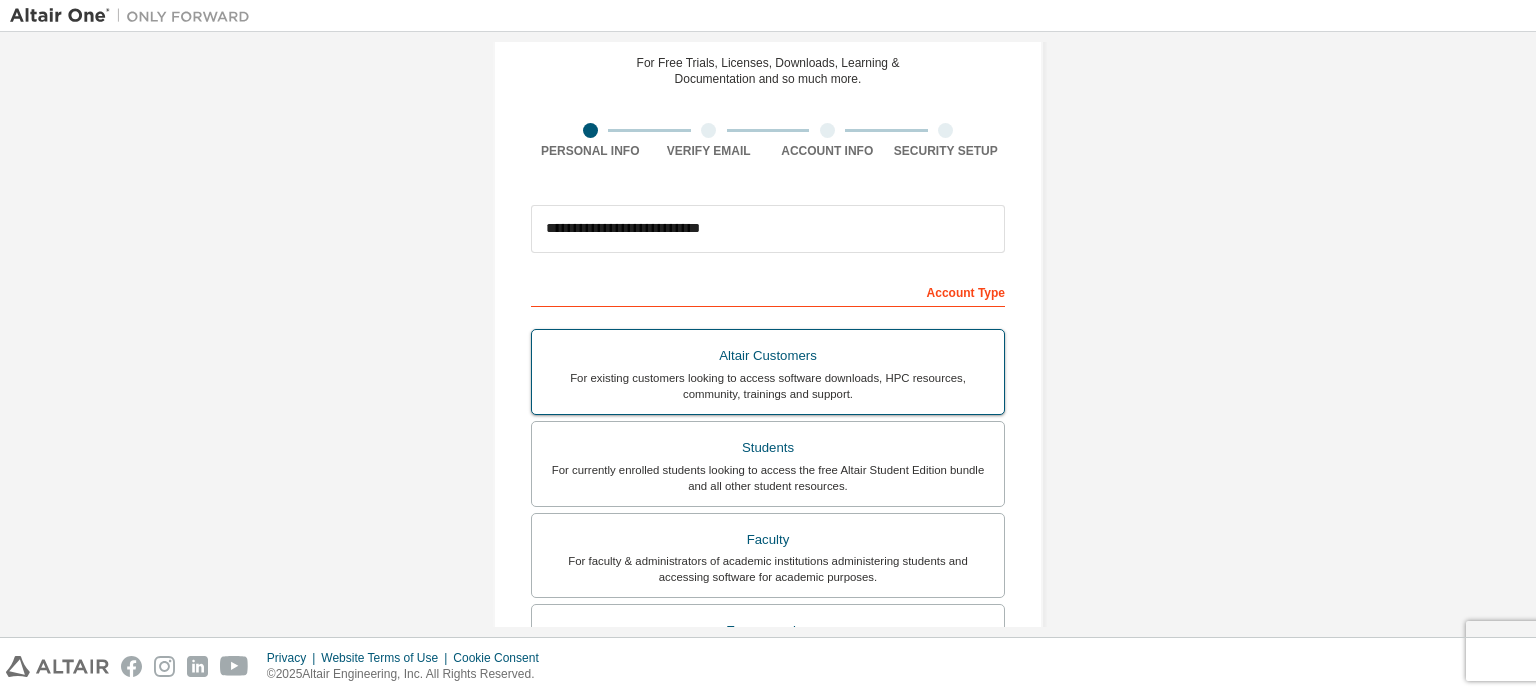 scroll, scrollTop: 69, scrollLeft: 0, axis: vertical 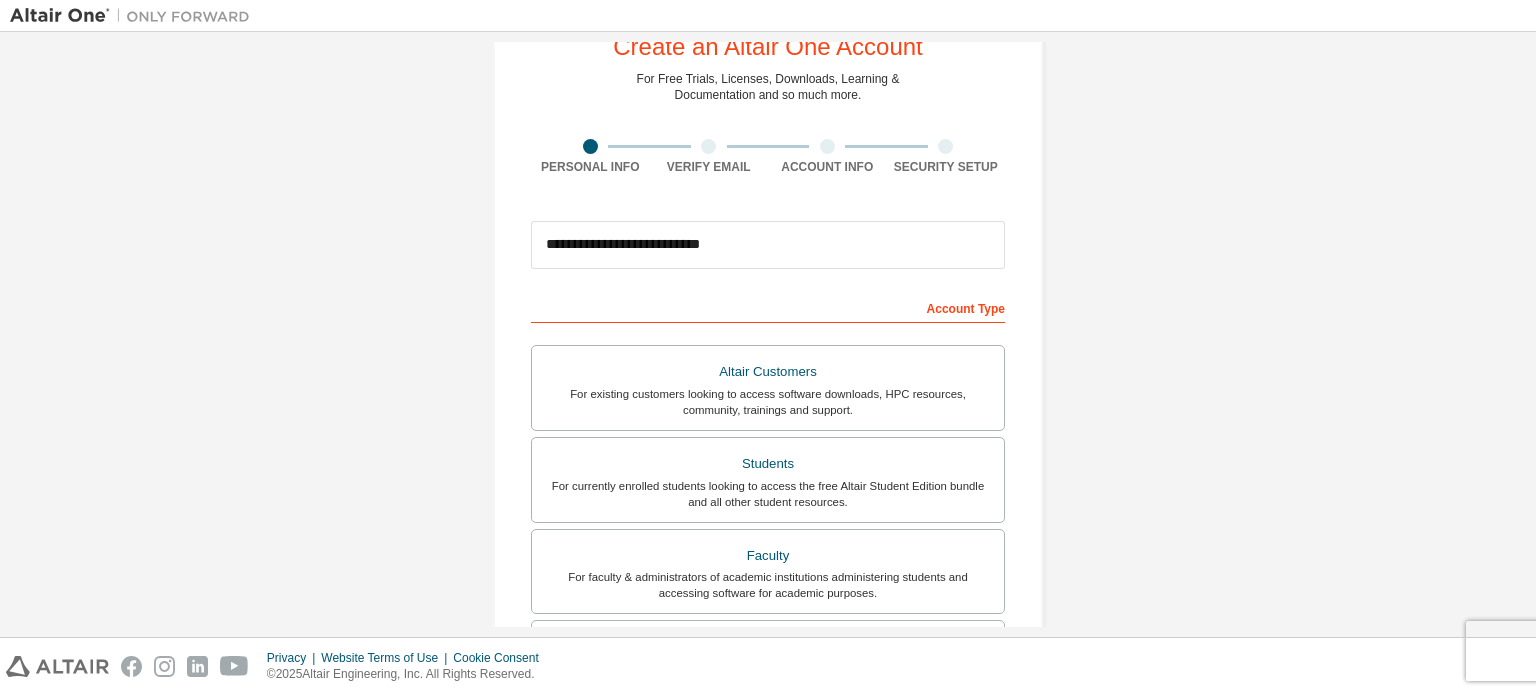 type on "******" 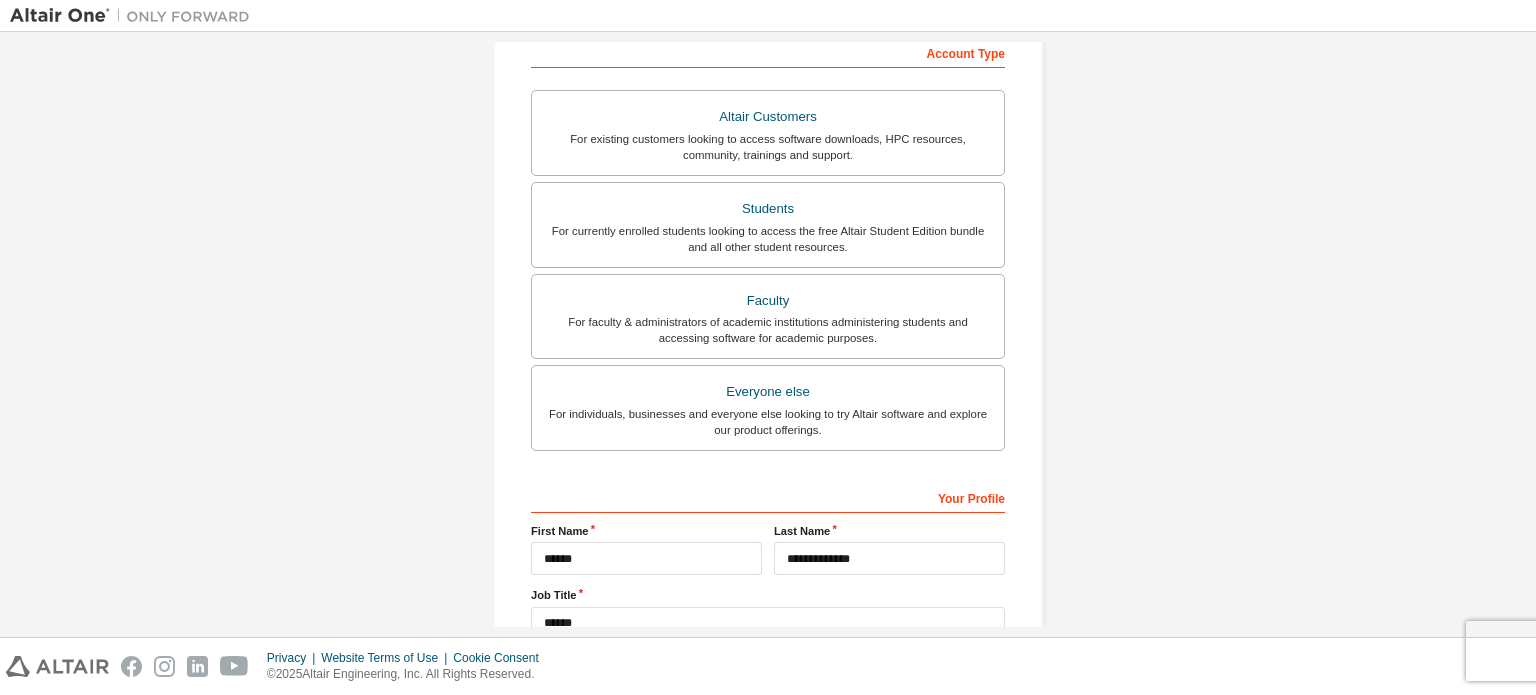 click on "For faculty & administrators of academic institutions administering students and accessing software for academic purposes." at bounding box center (768, 330) 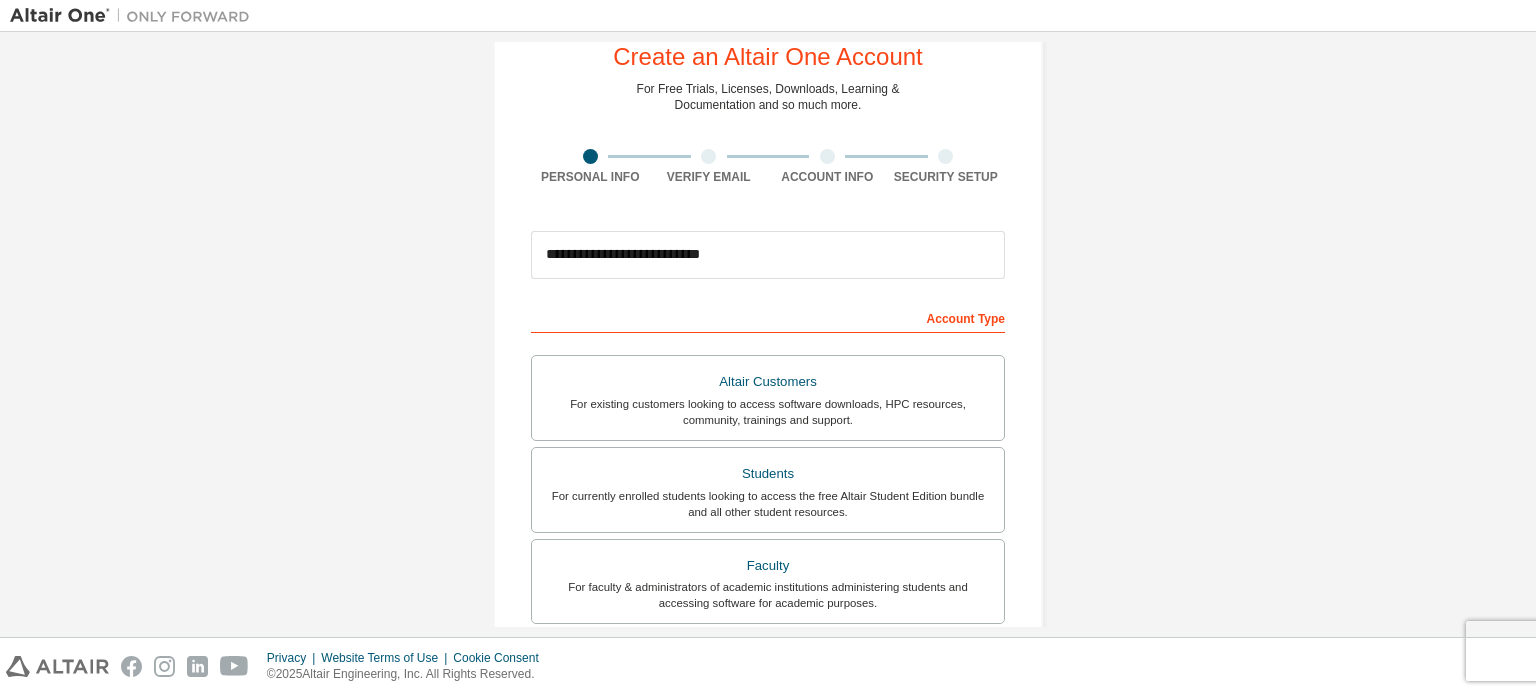 scroll, scrollTop: 24, scrollLeft: 0, axis: vertical 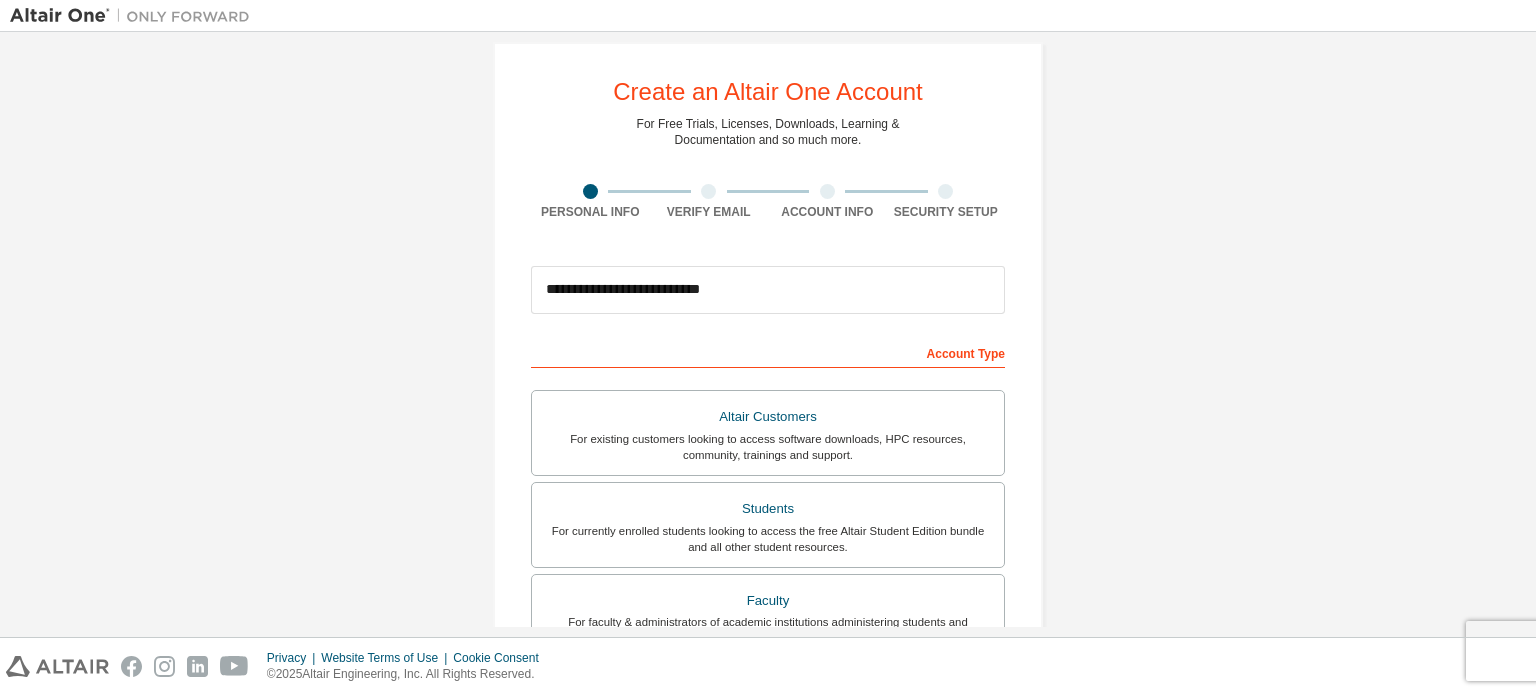 click on "Account Type" at bounding box center [768, 352] 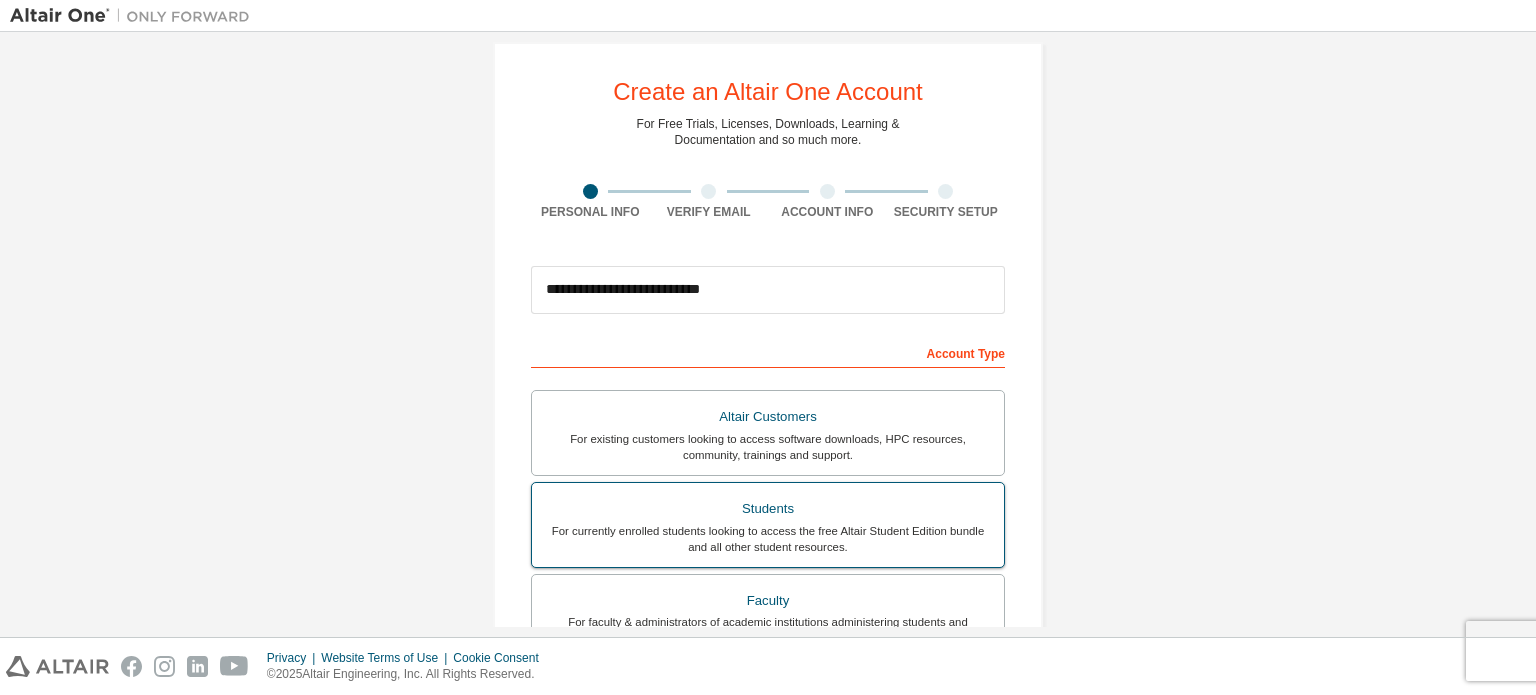 scroll, scrollTop: 469, scrollLeft: 0, axis: vertical 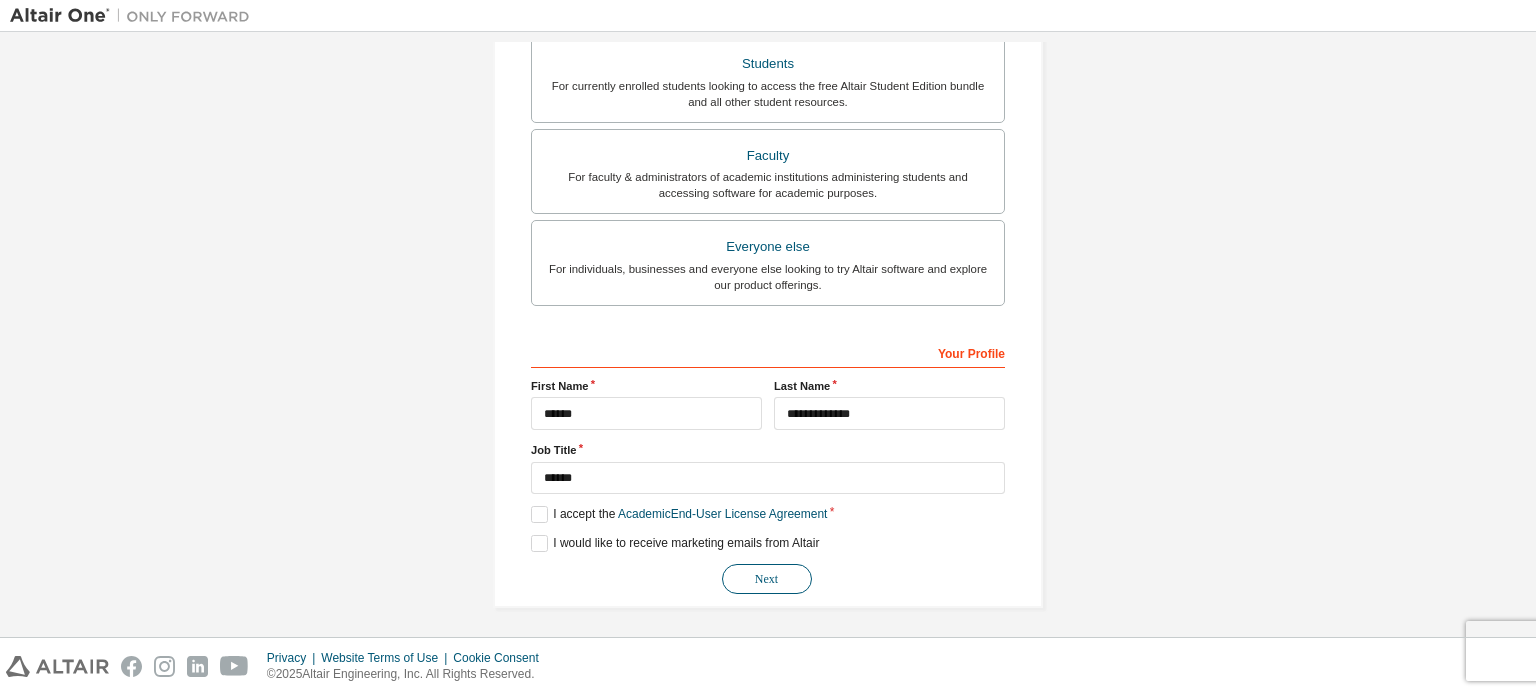 click on "Next" at bounding box center [767, 579] 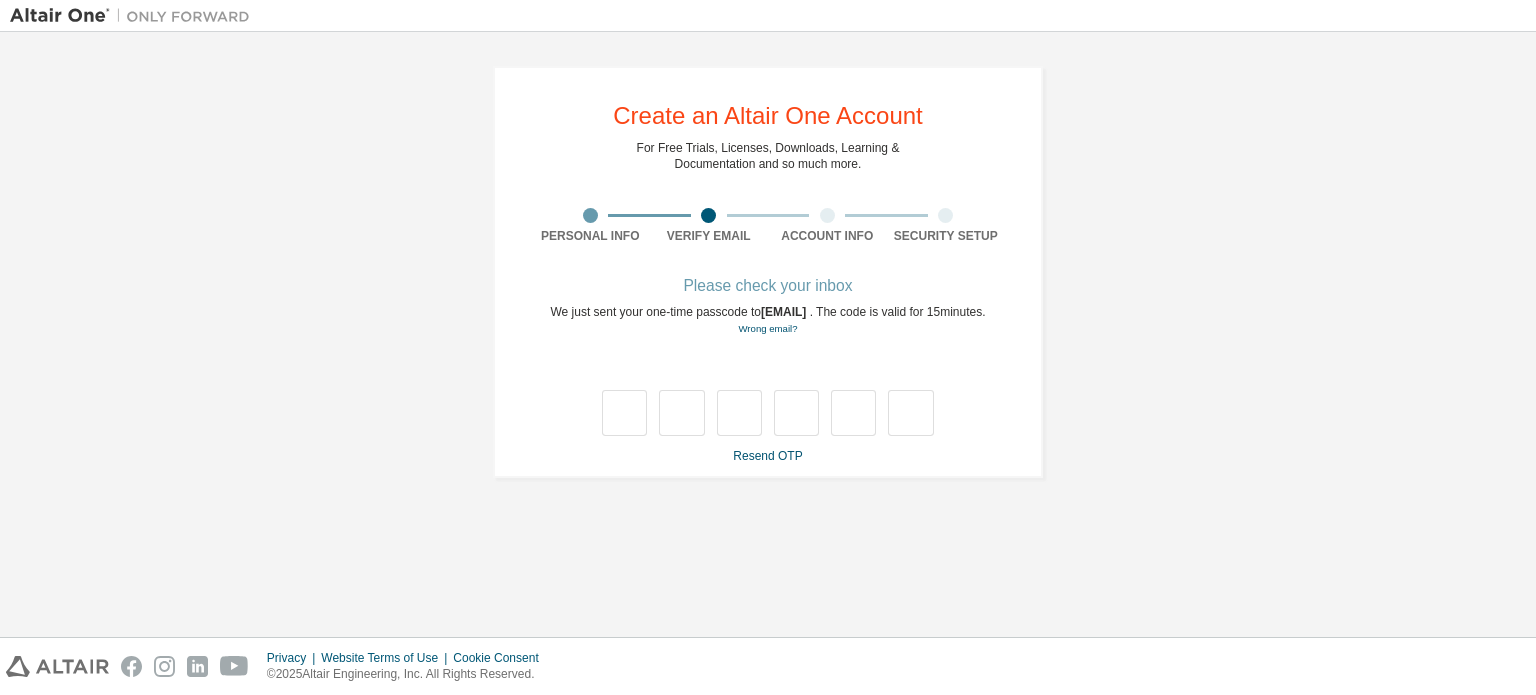 scroll, scrollTop: 0, scrollLeft: 0, axis: both 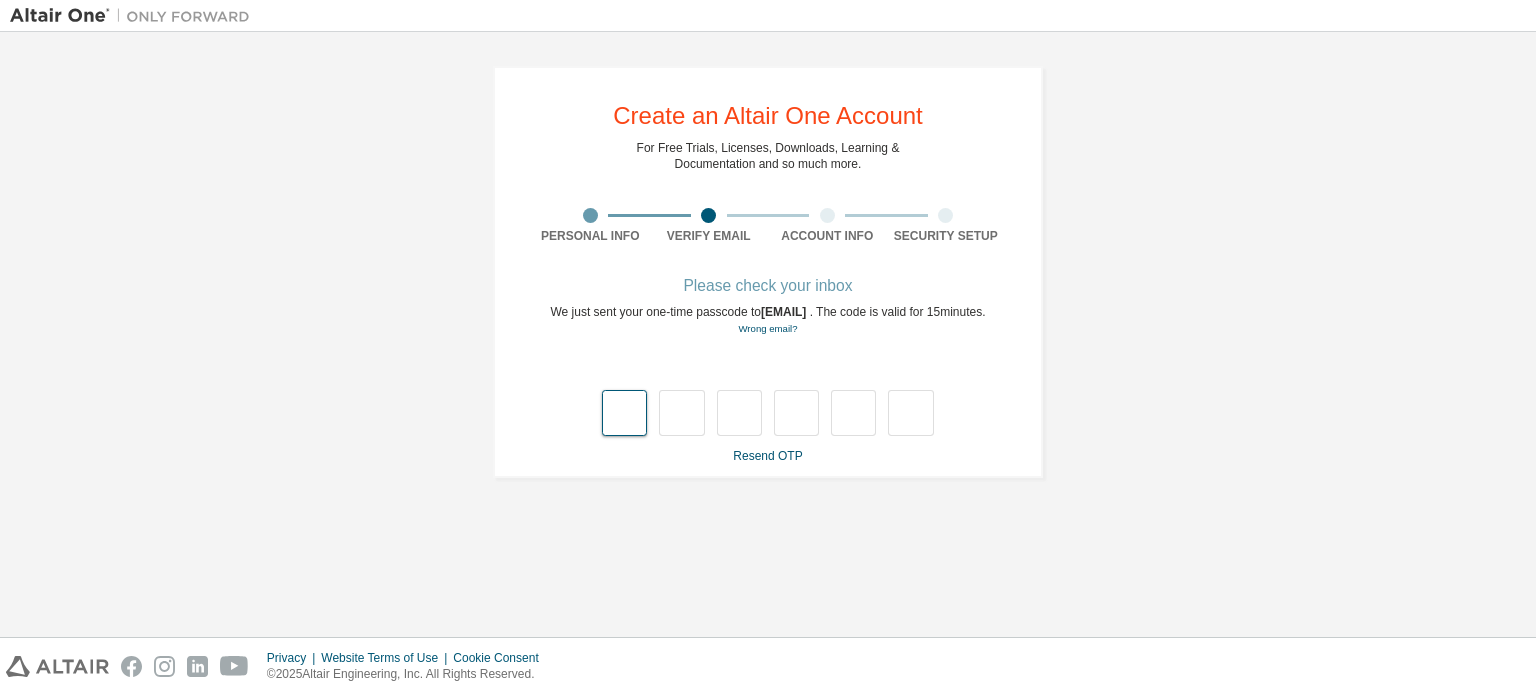 type on "*" 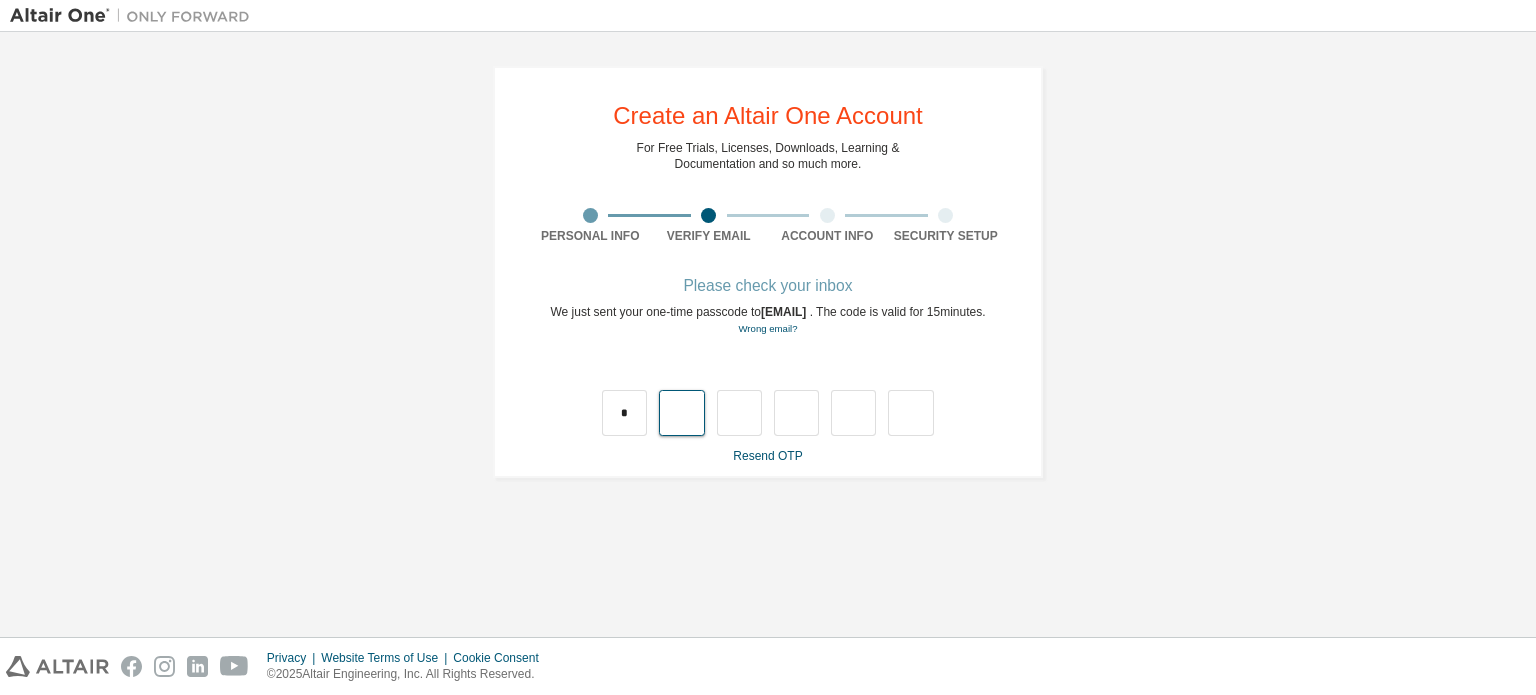 type on "*" 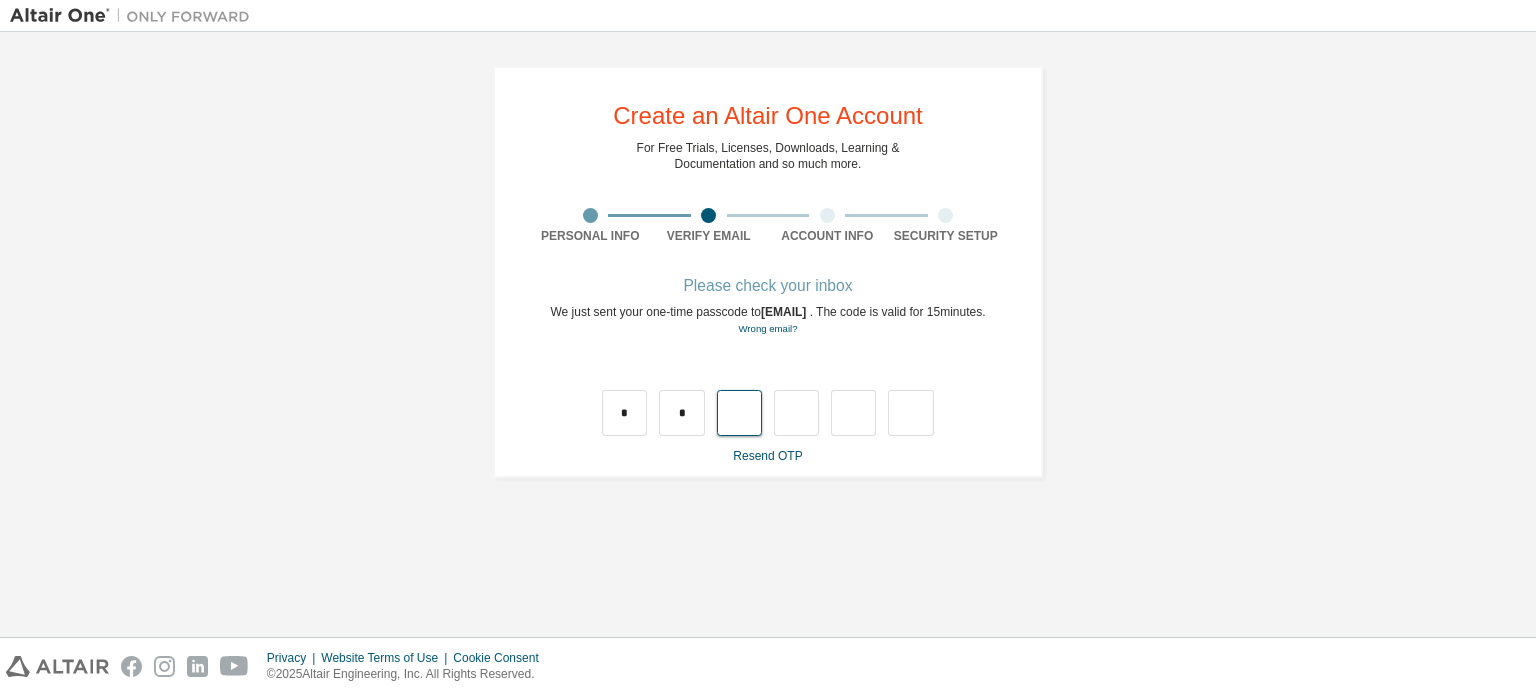type on "*" 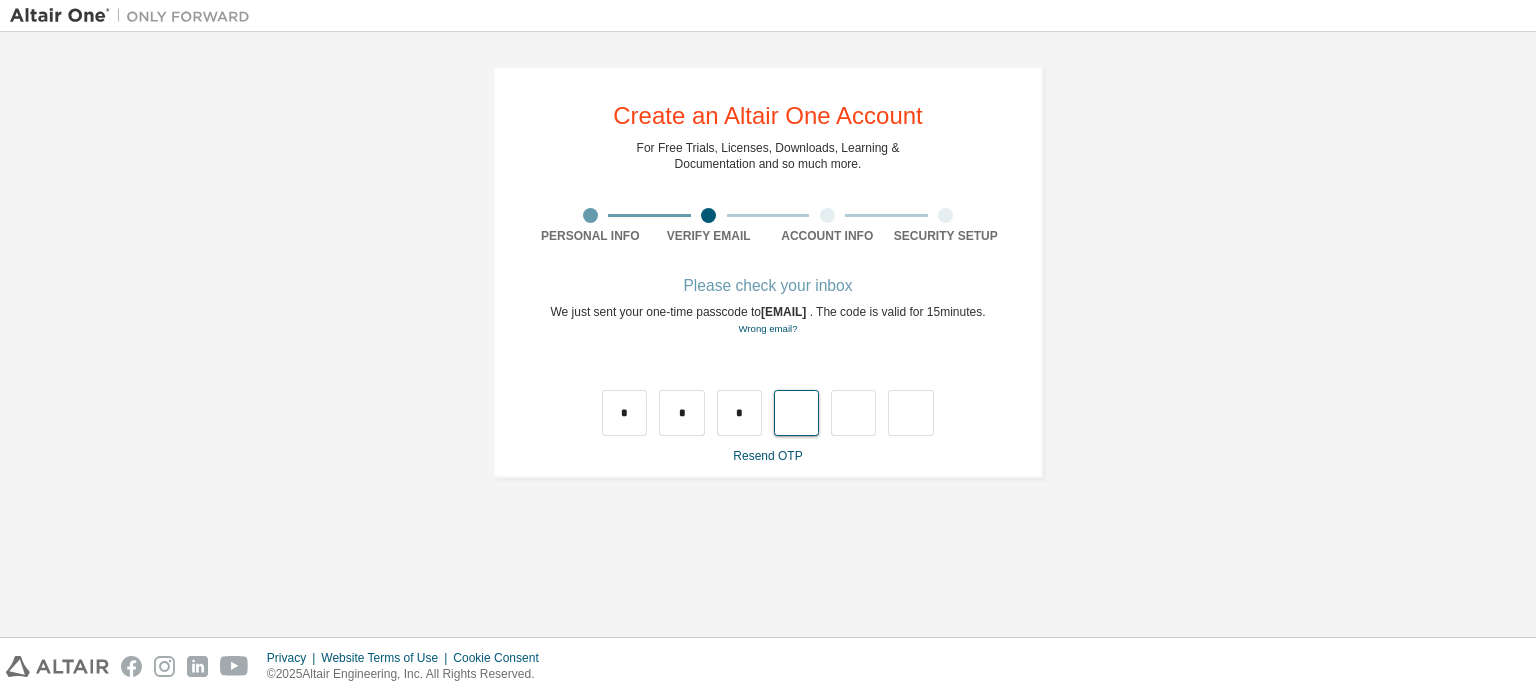 type on "*" 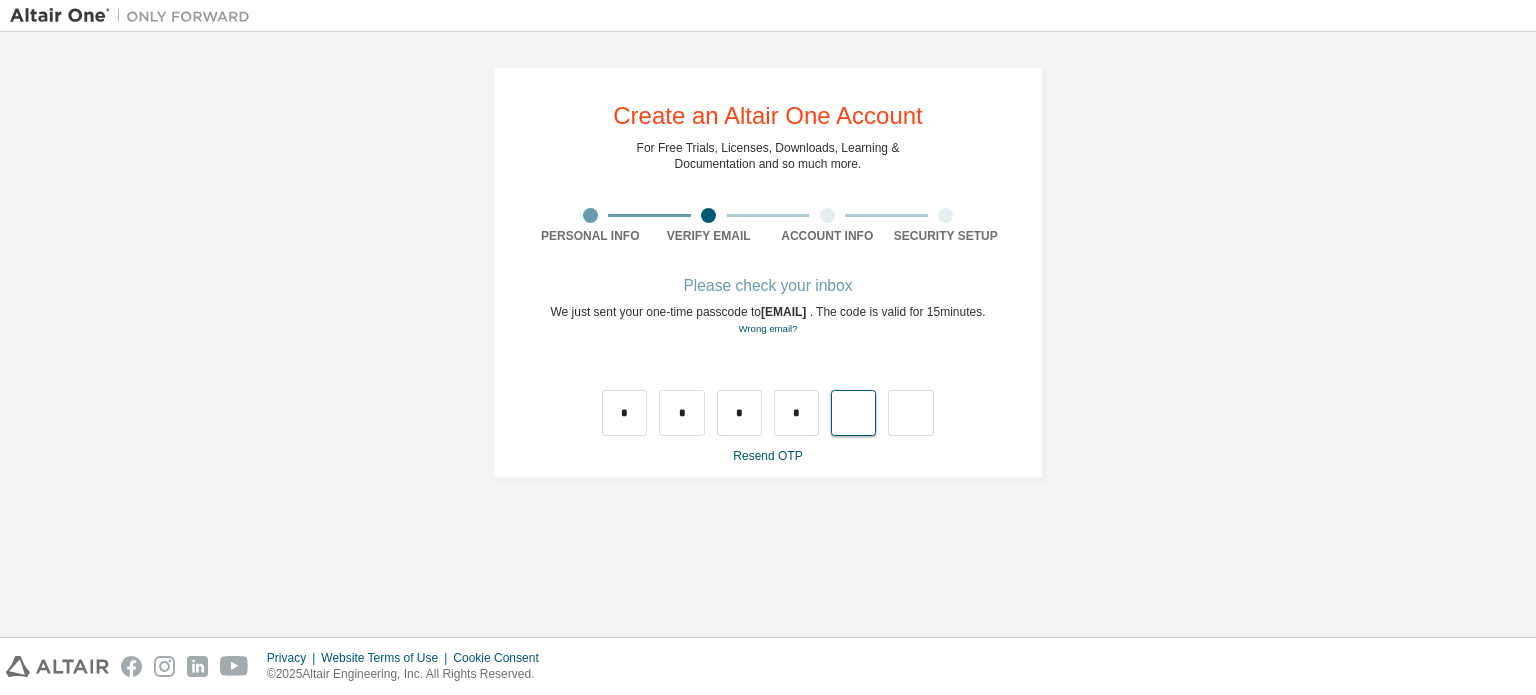 type on "*" 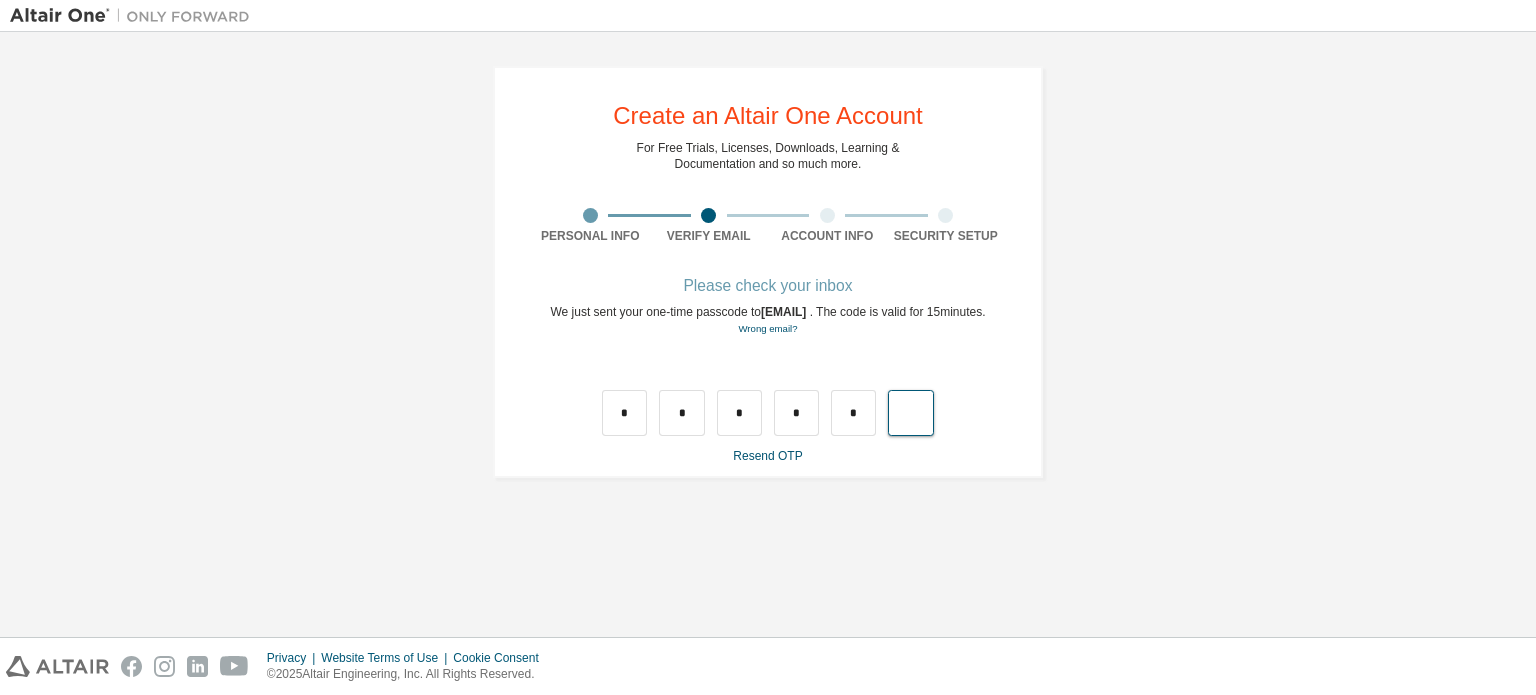 type on "*" 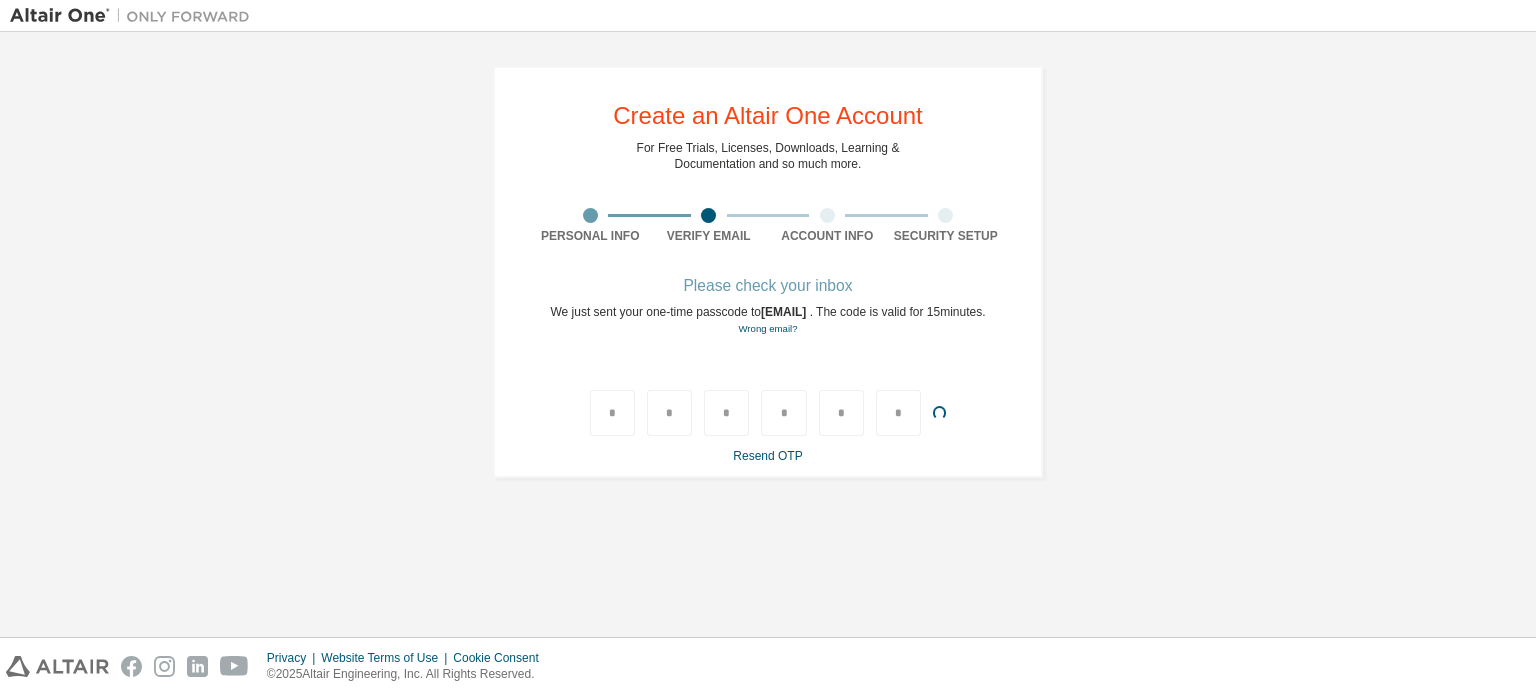 type 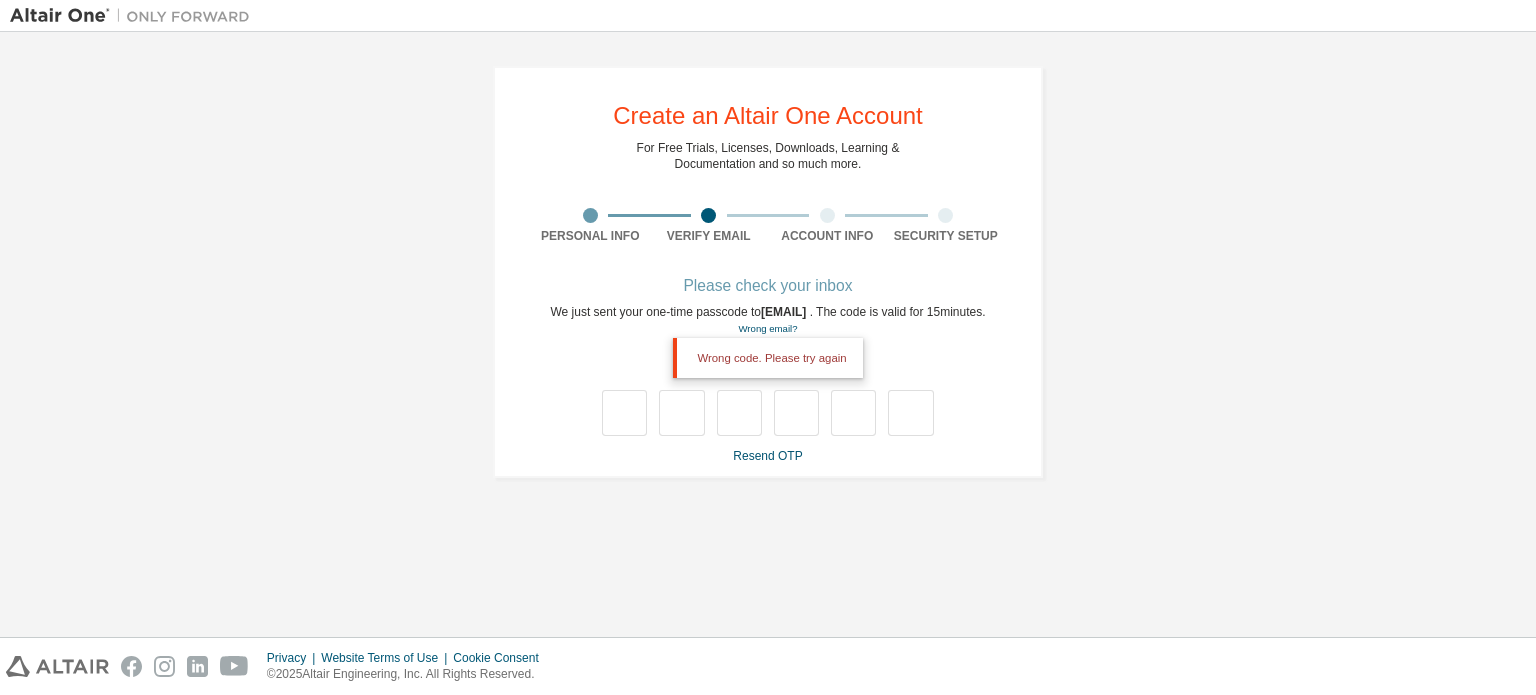 click on "Wrong code. Please try again" at bounding box center (767, 392) 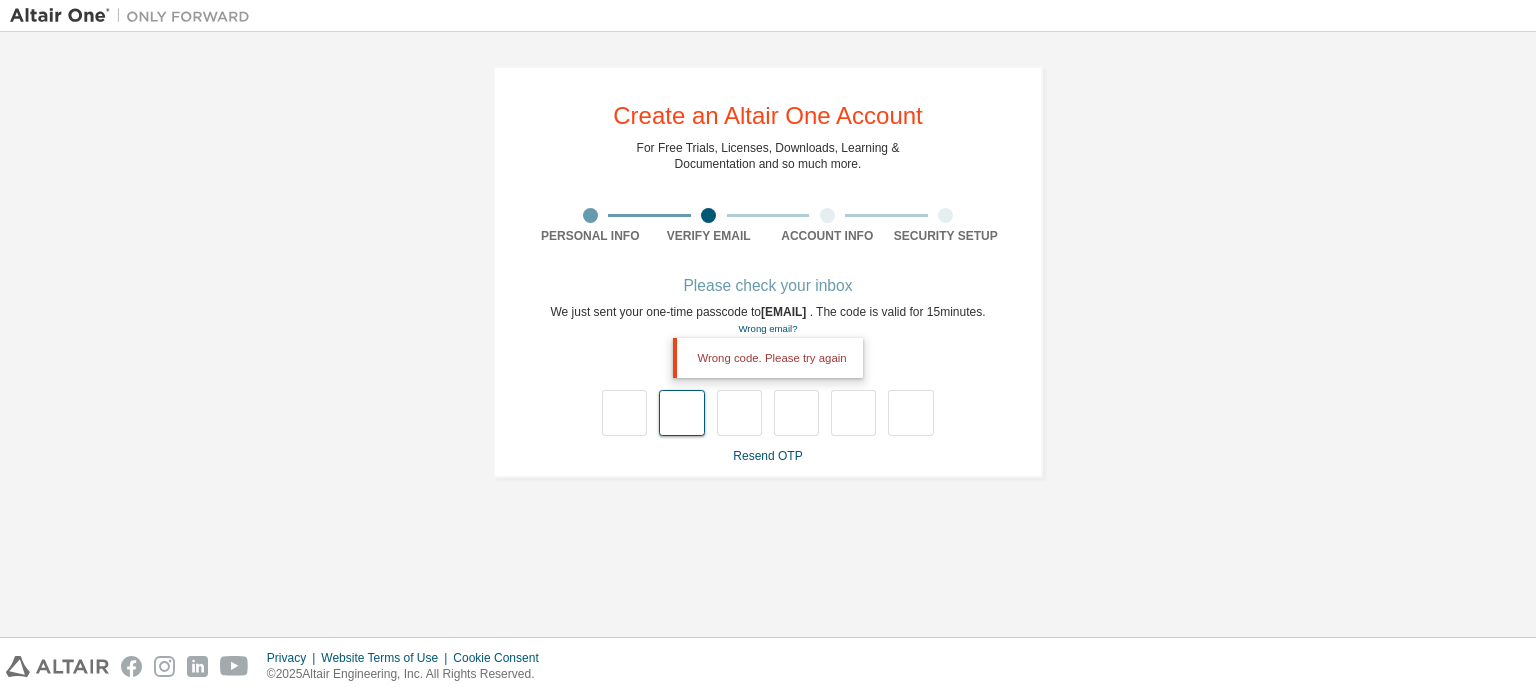 click at bounding box center [681, 413] 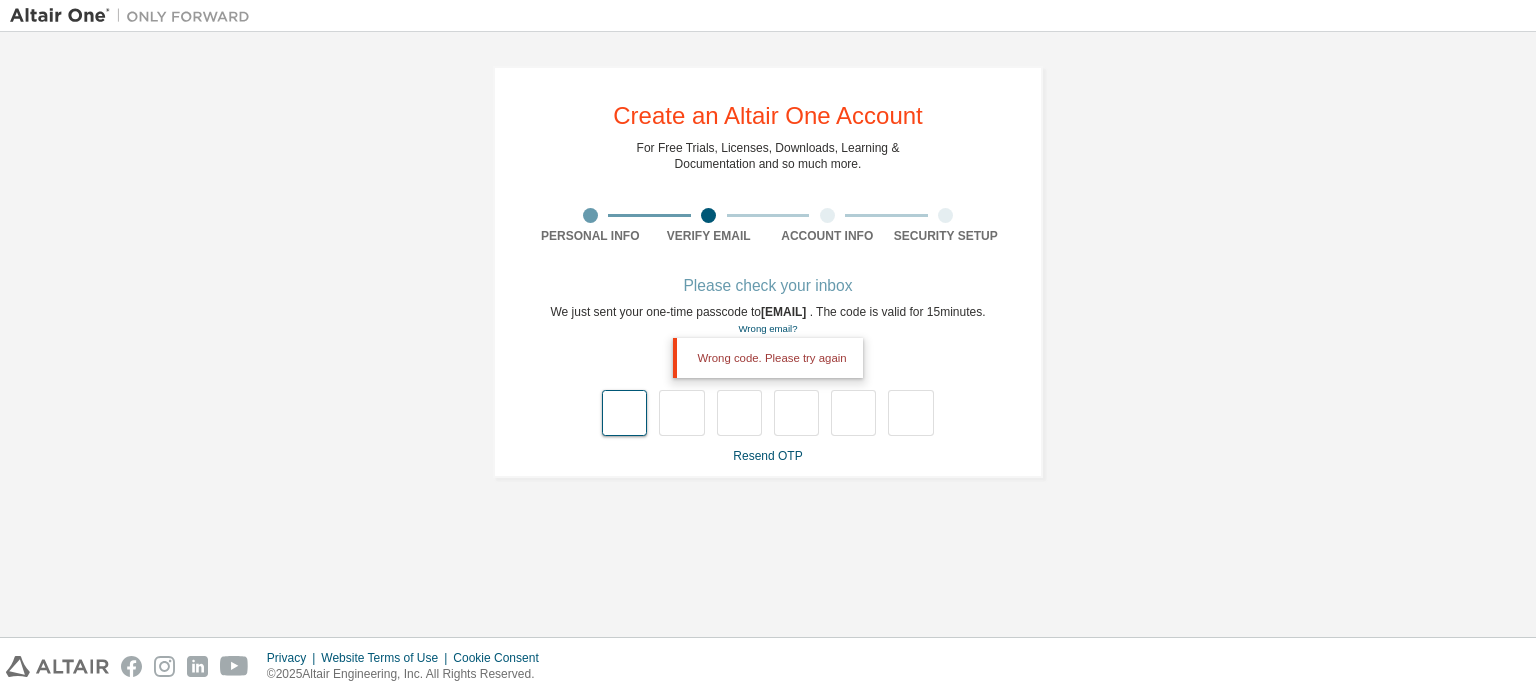 click at bounding box center (624, 413) 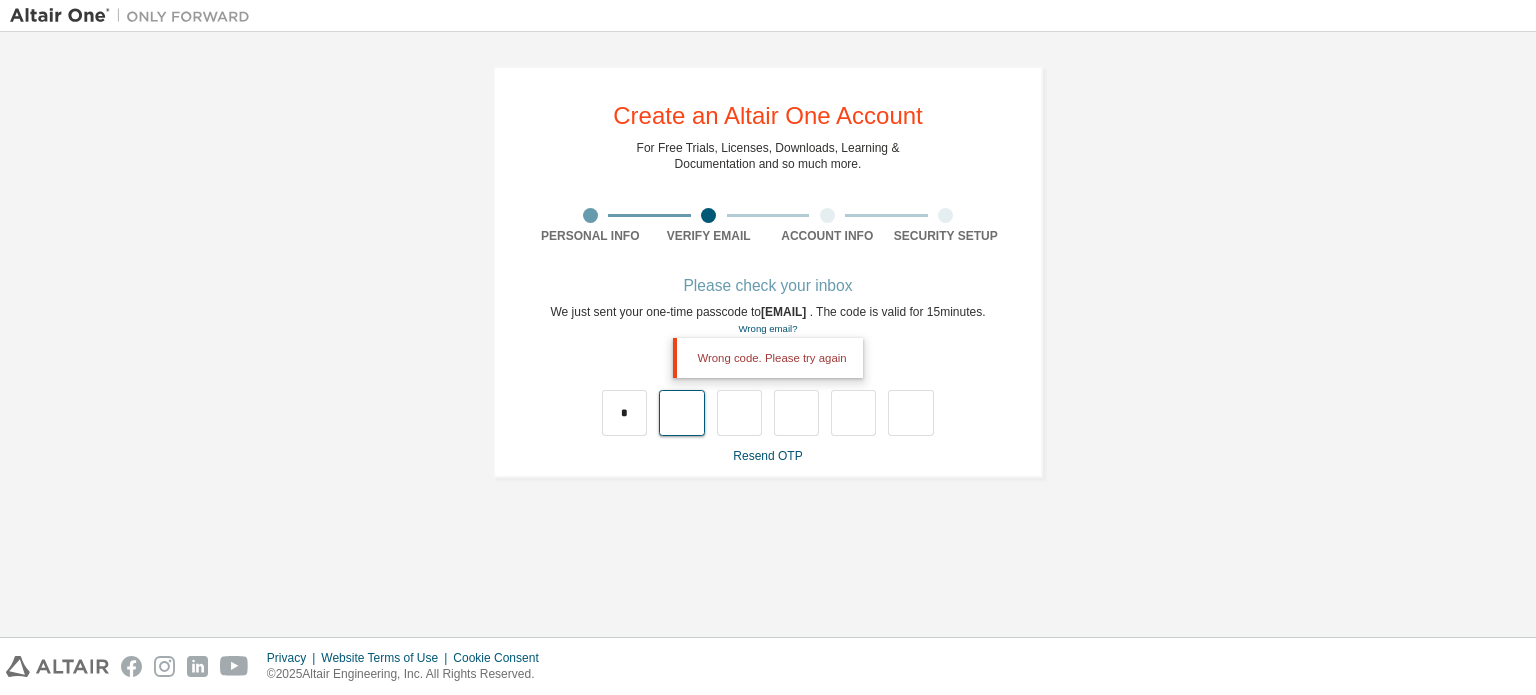 type on "*" 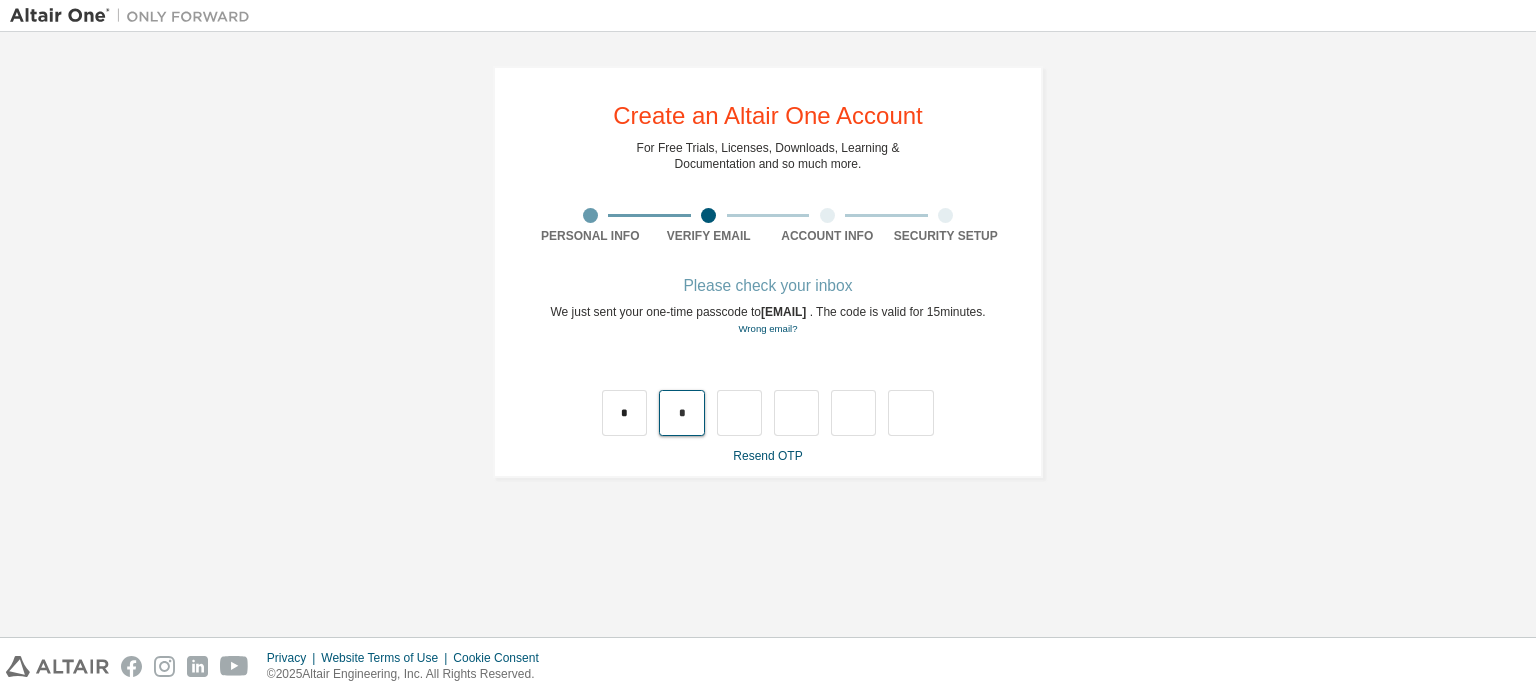 click on "*" at bounding box center (681, 413) 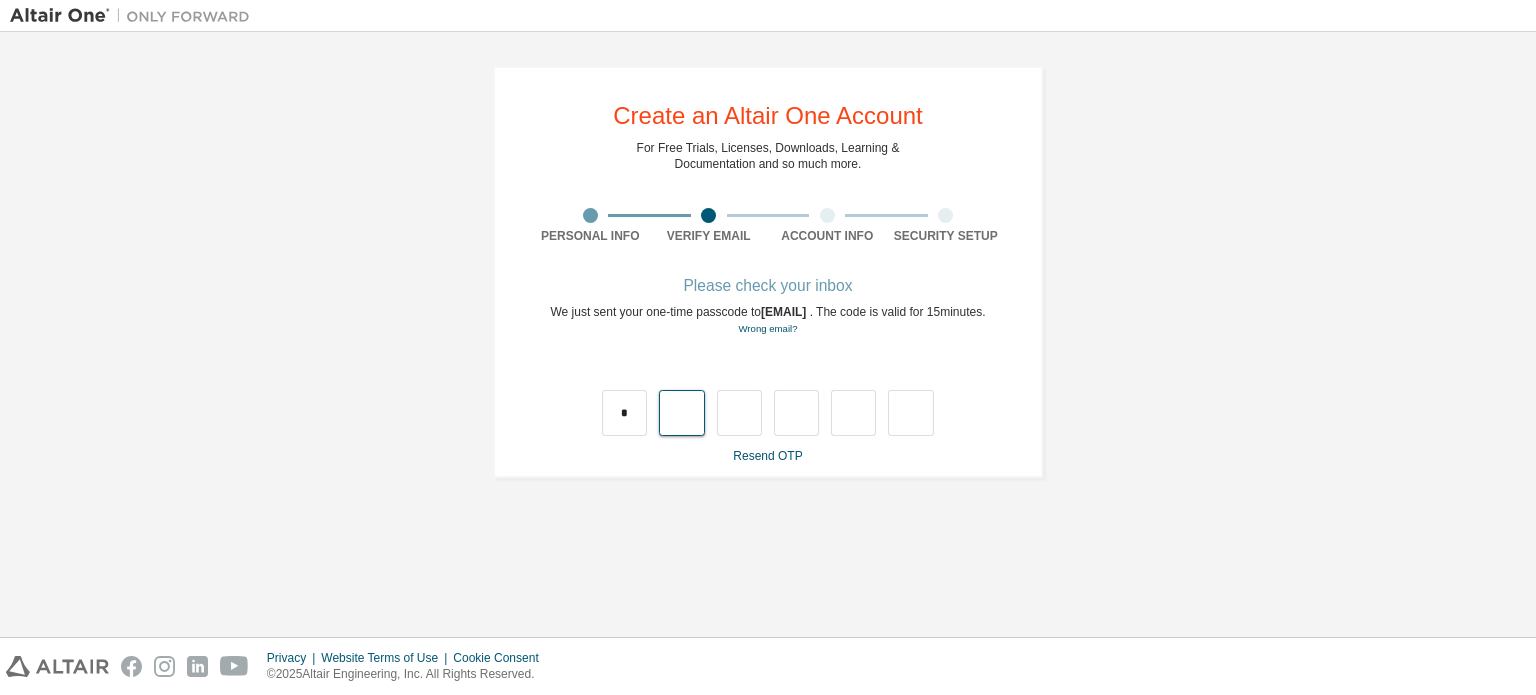 type on "*" 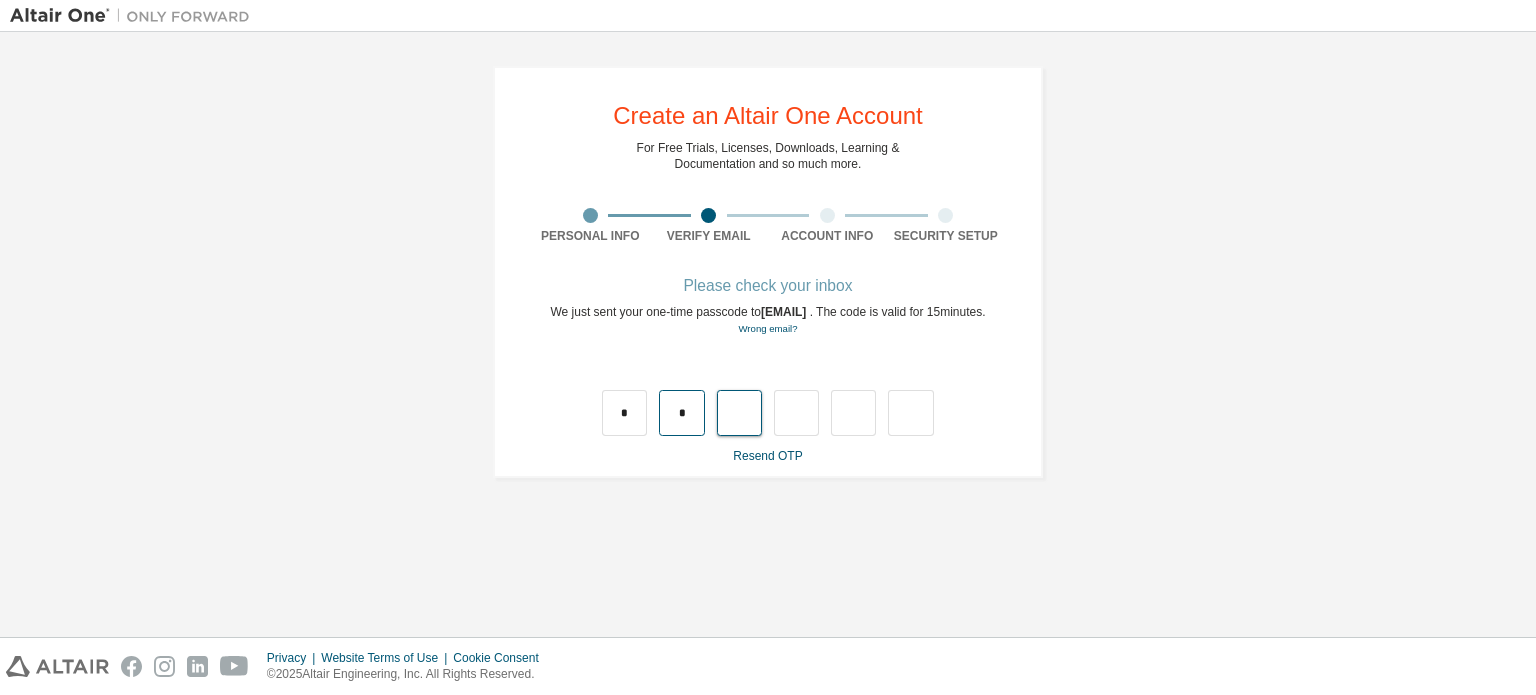 type on "*" 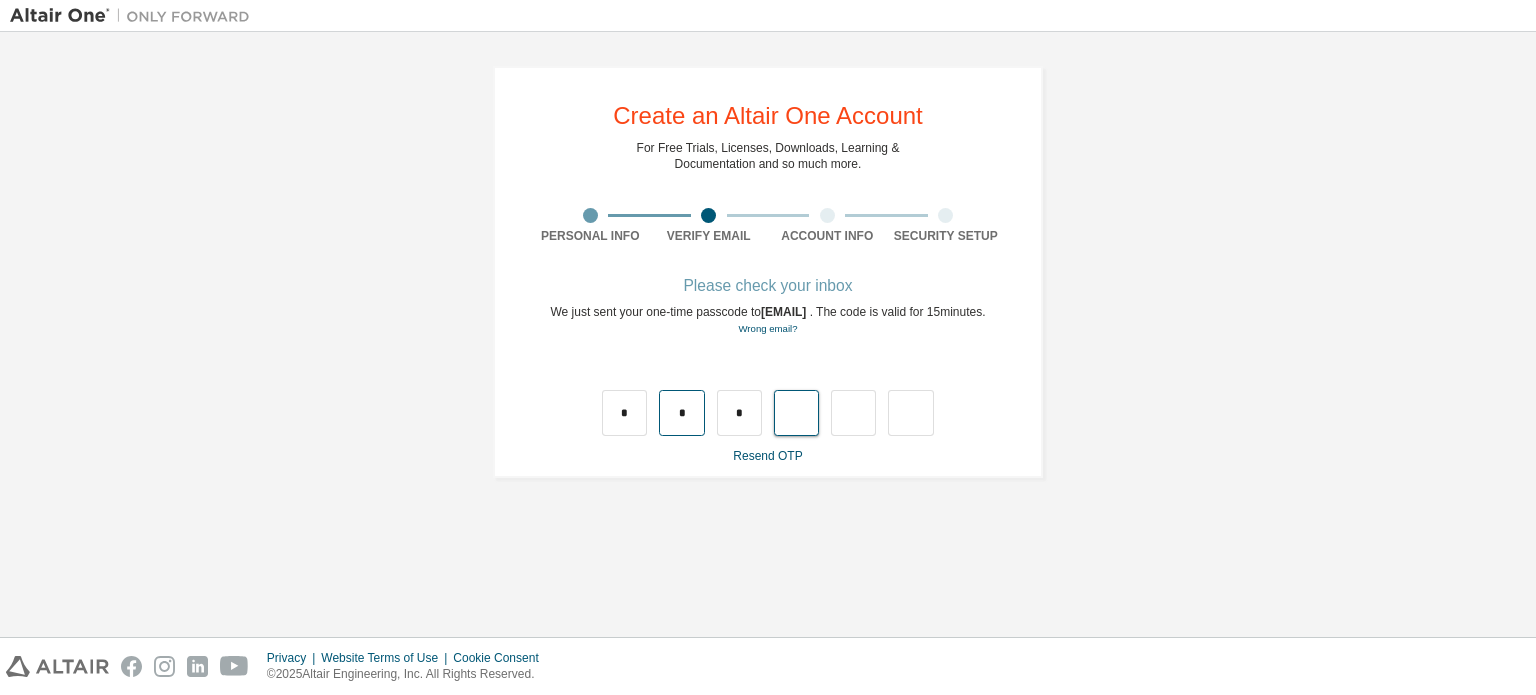 type on "*" 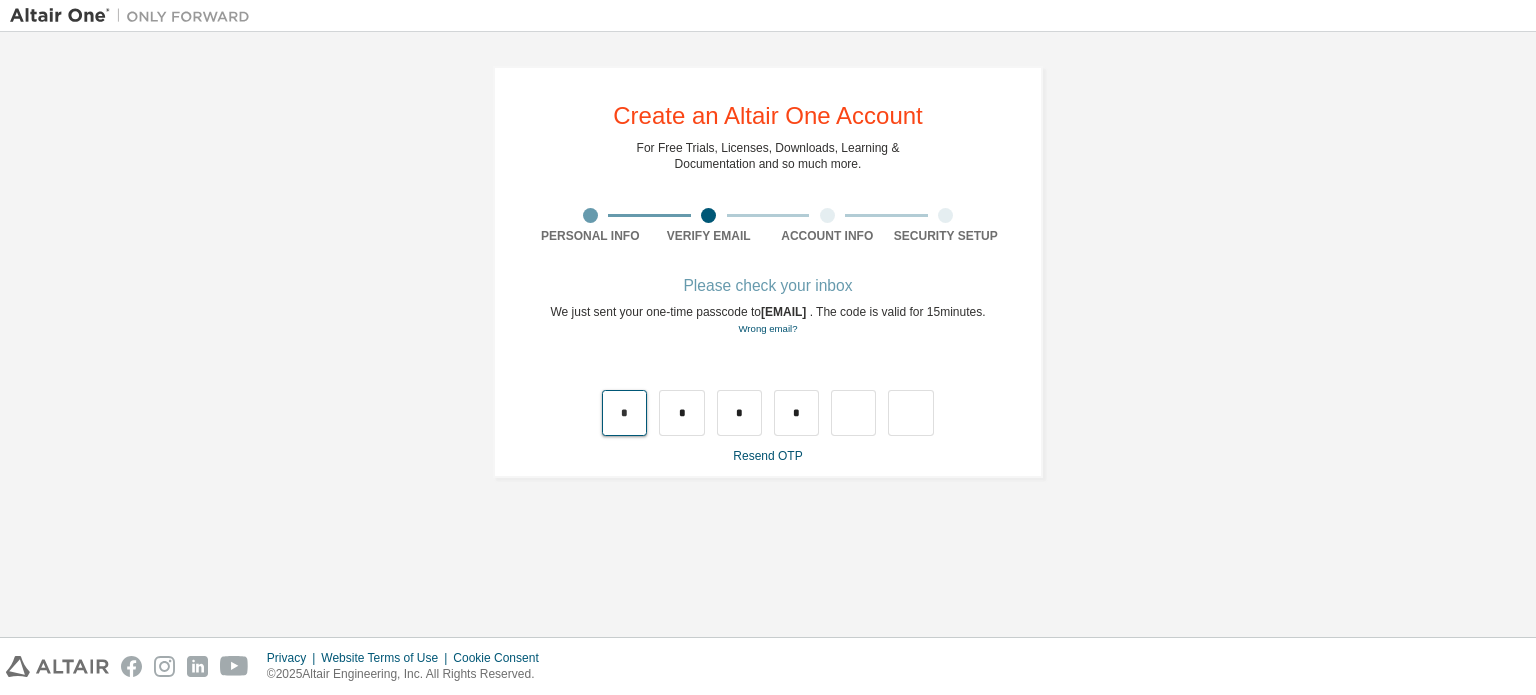click on "*" at bounding box center [624, 413] 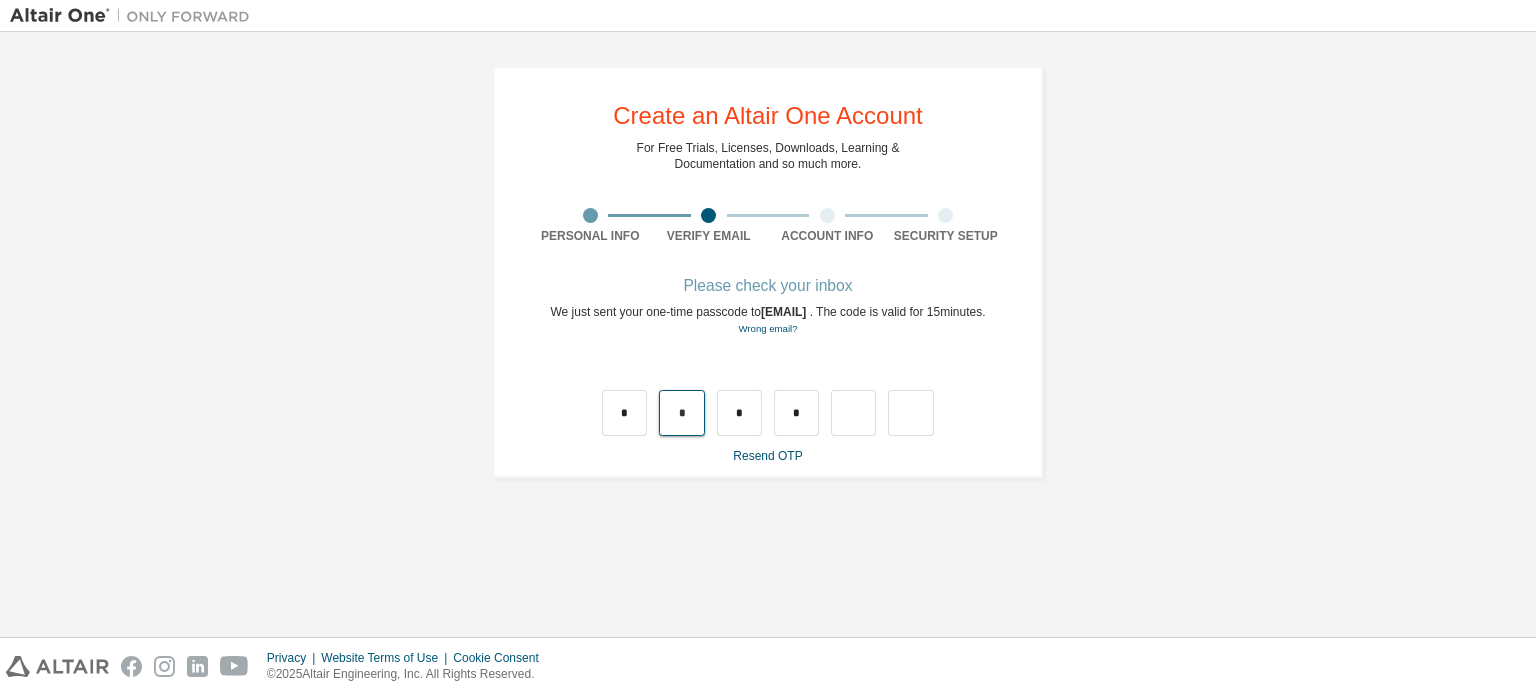 drag, startPoint x: 667, startPoint y: 427, endPoint x: 689, endPoint y: 428, distance: 22.022715 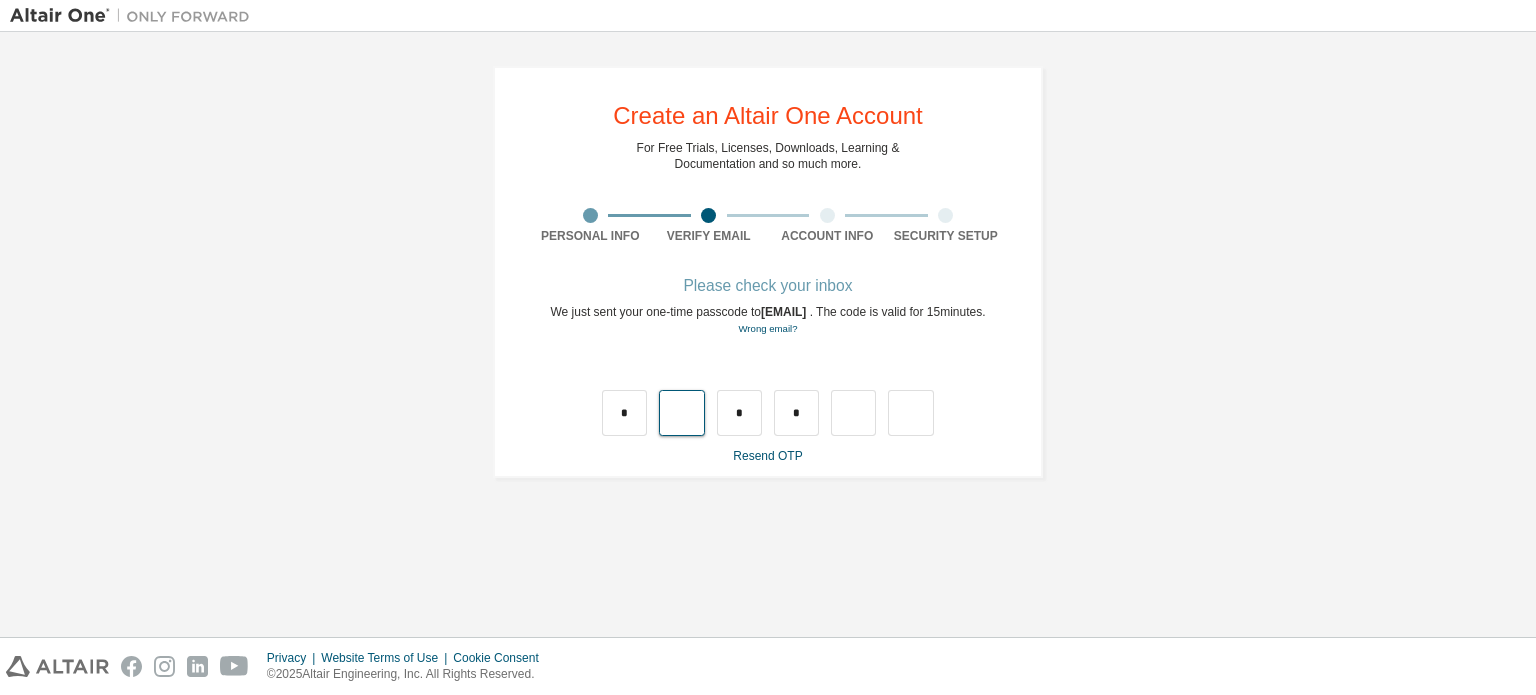 type on "*" 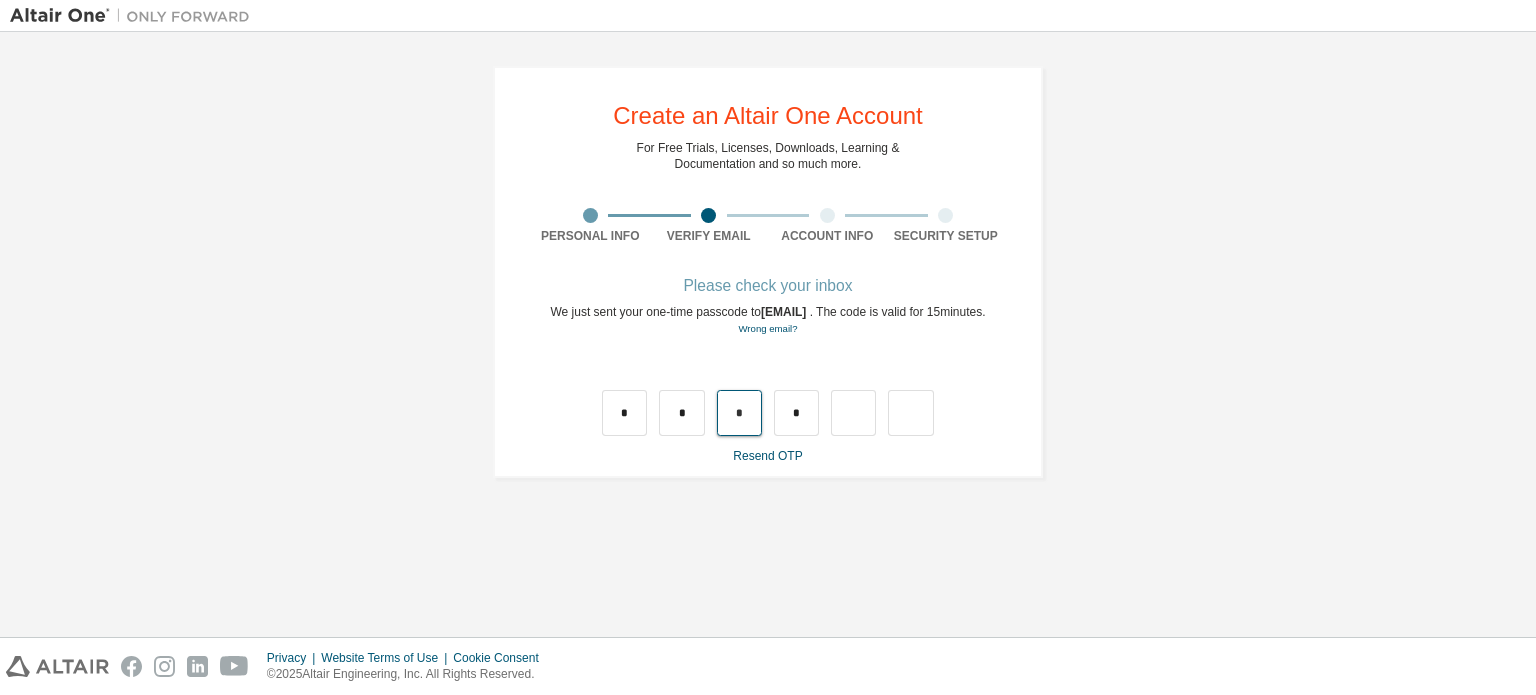 type 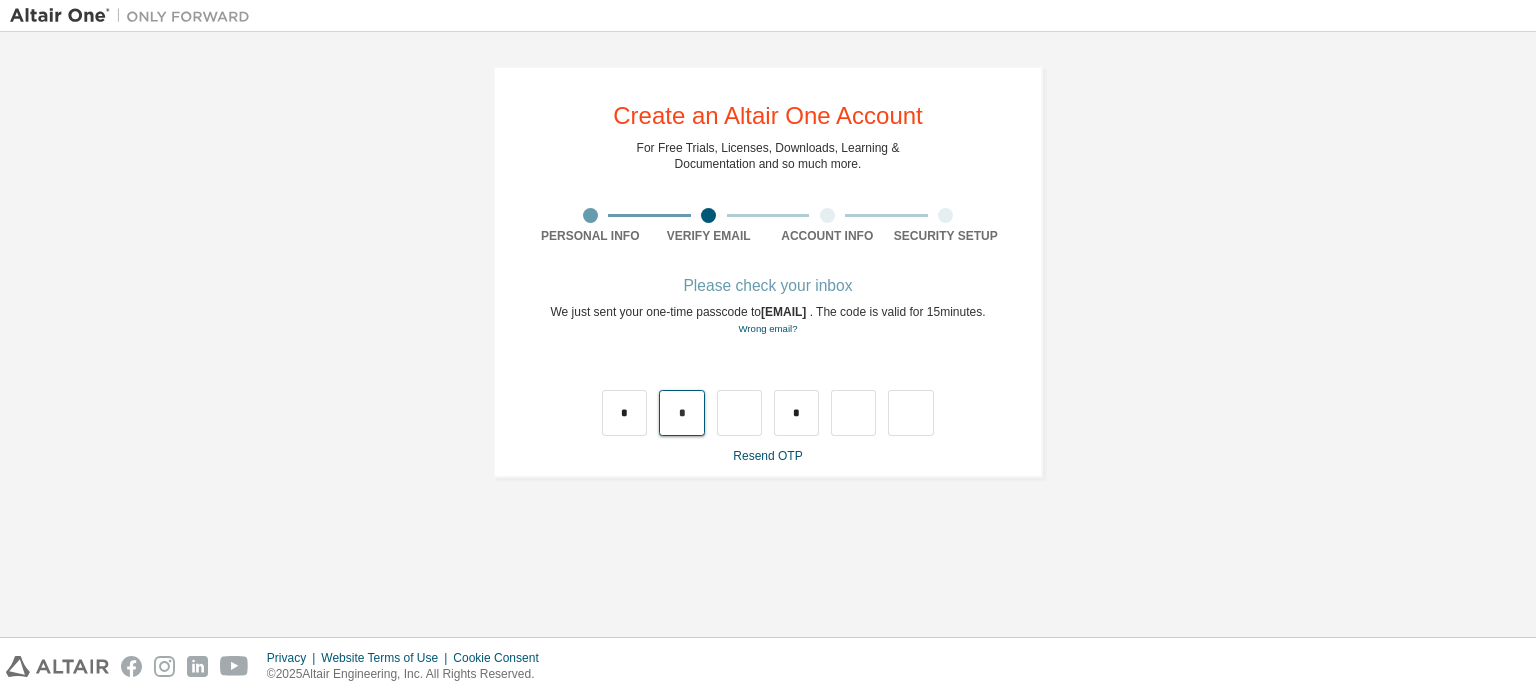 type 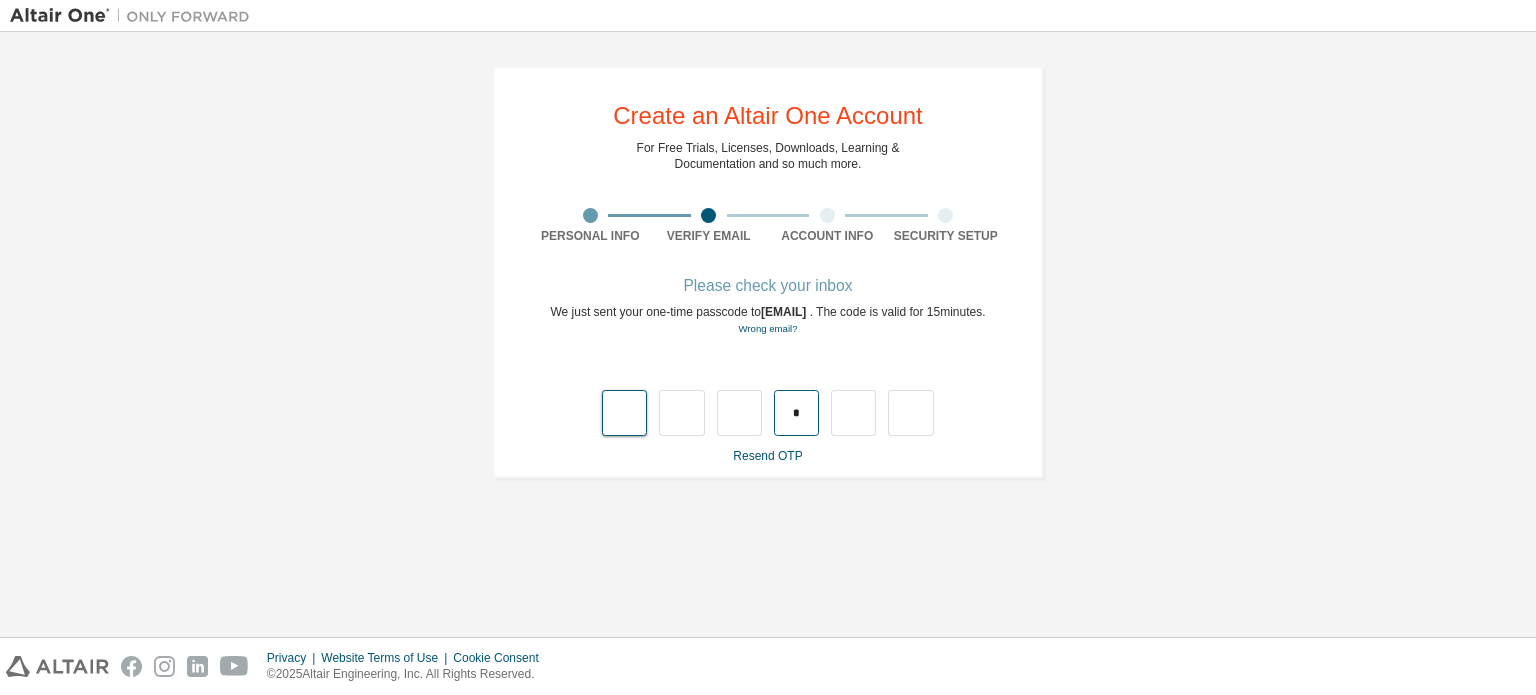 type 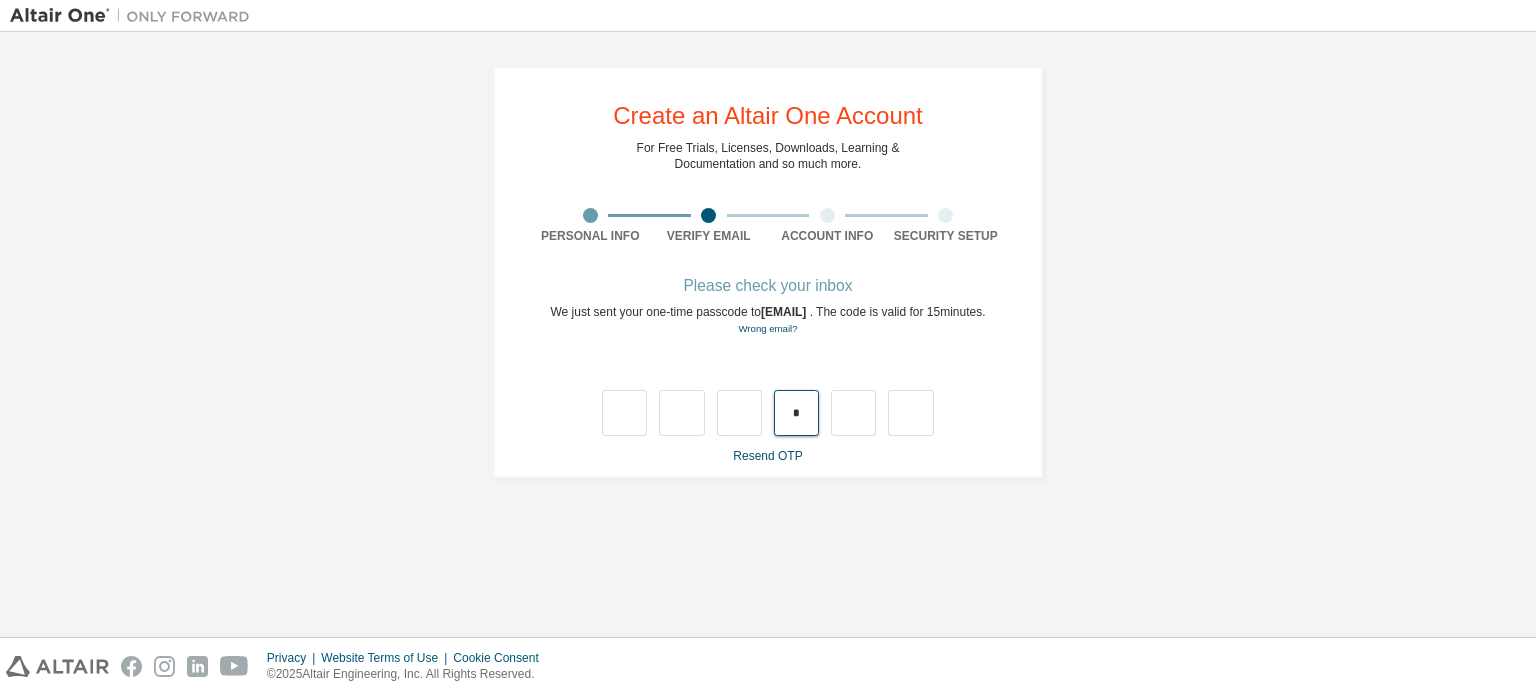 click on "*" at bounding box center (796, 413) 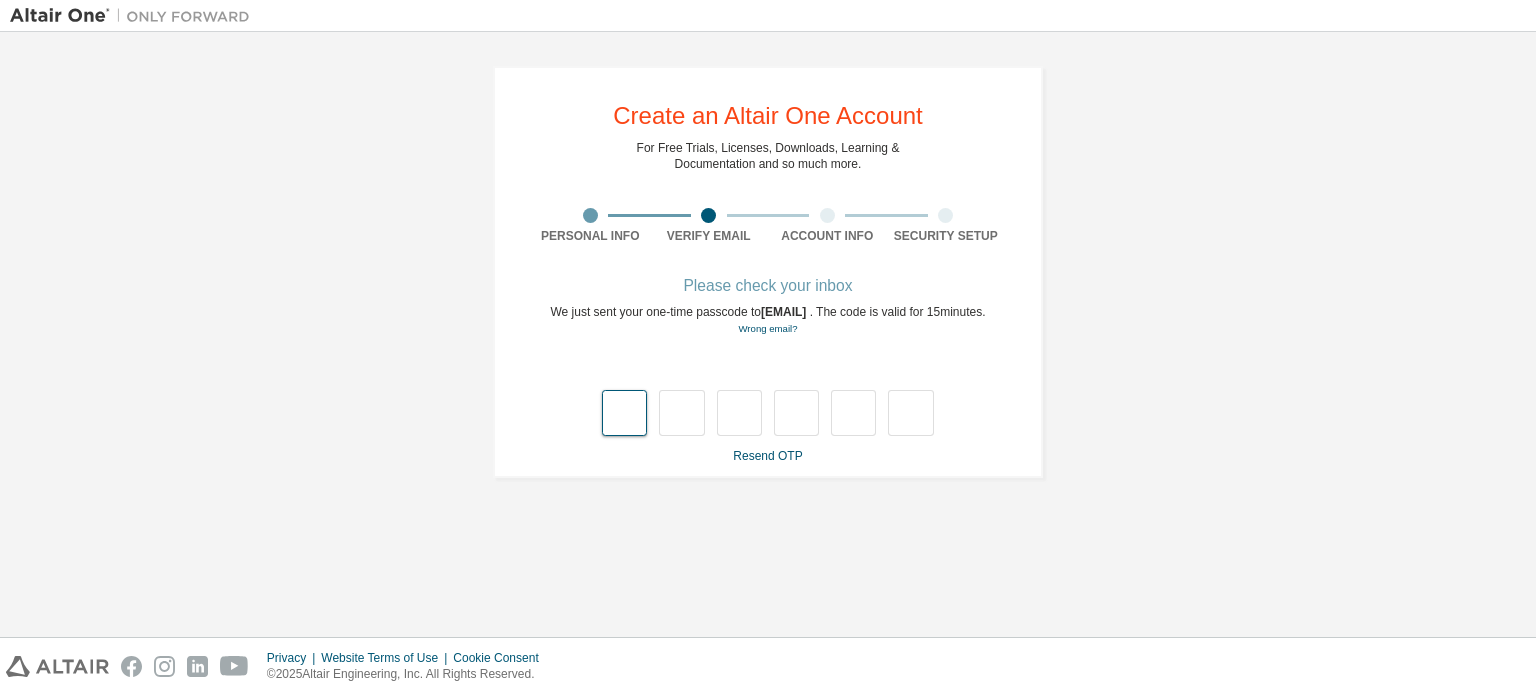 click at bounding box center [624, 413] 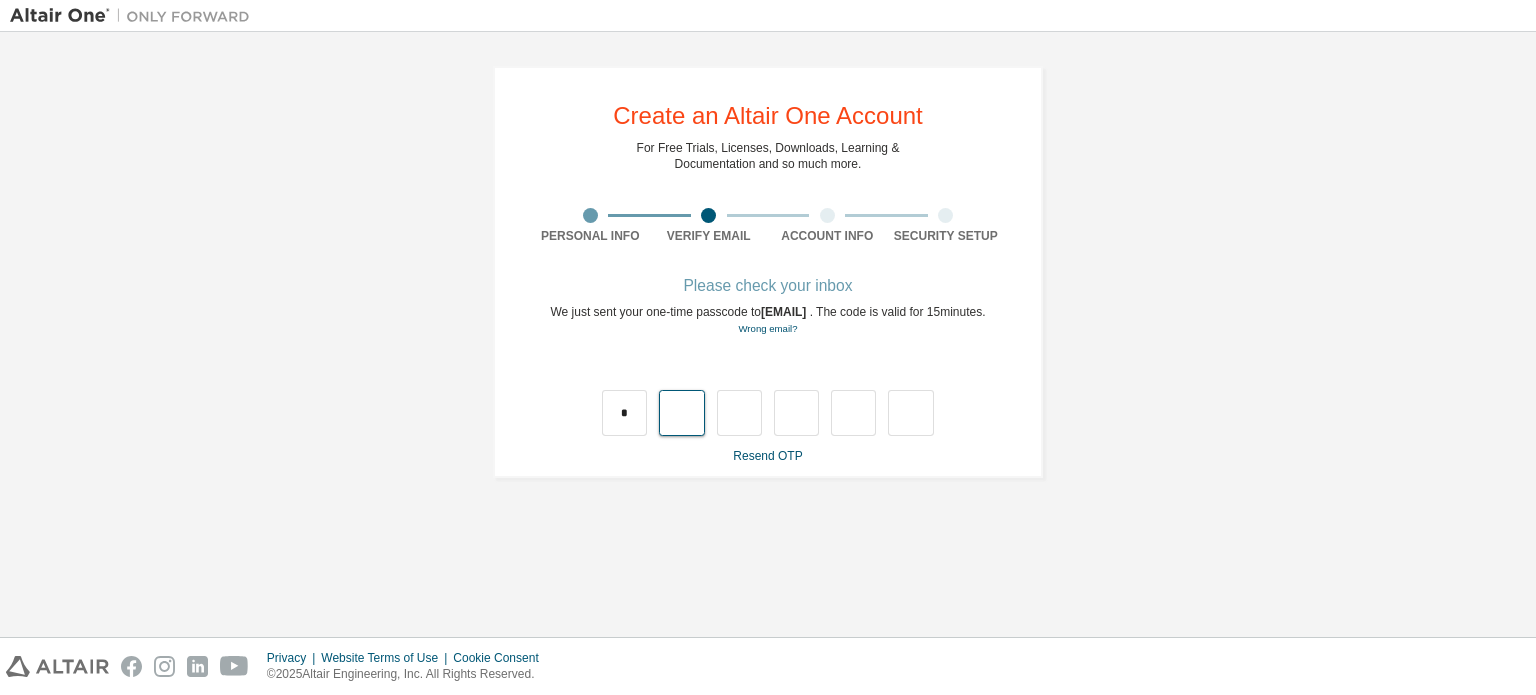 type on "*" 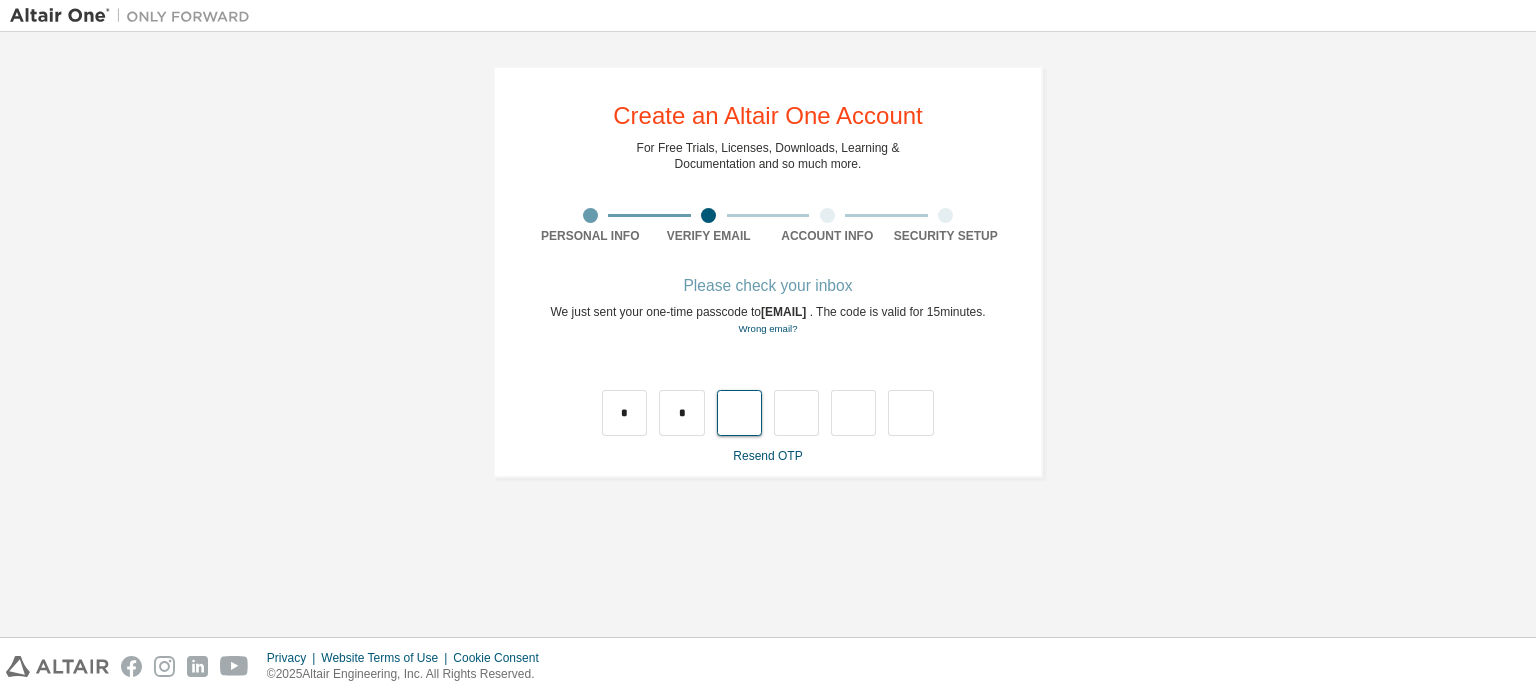 type on "*" 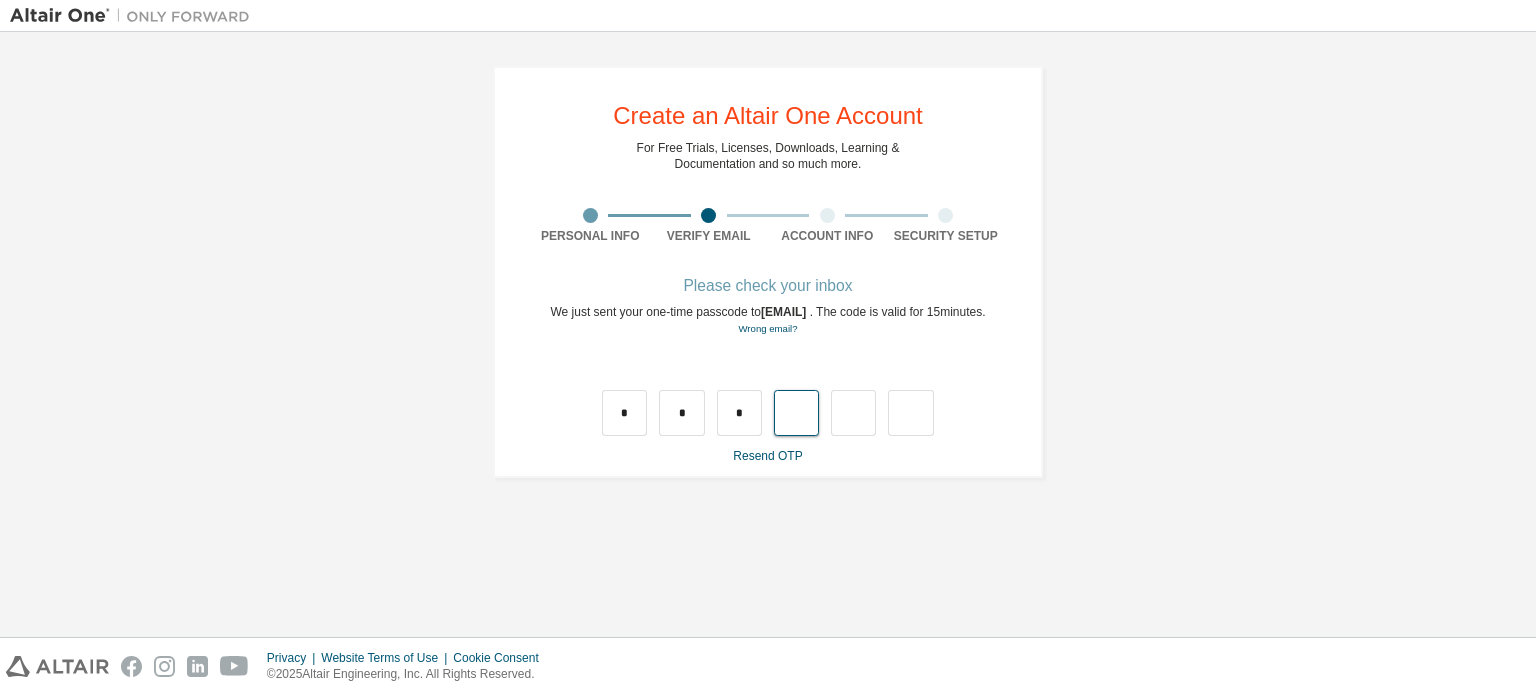 type on "*" 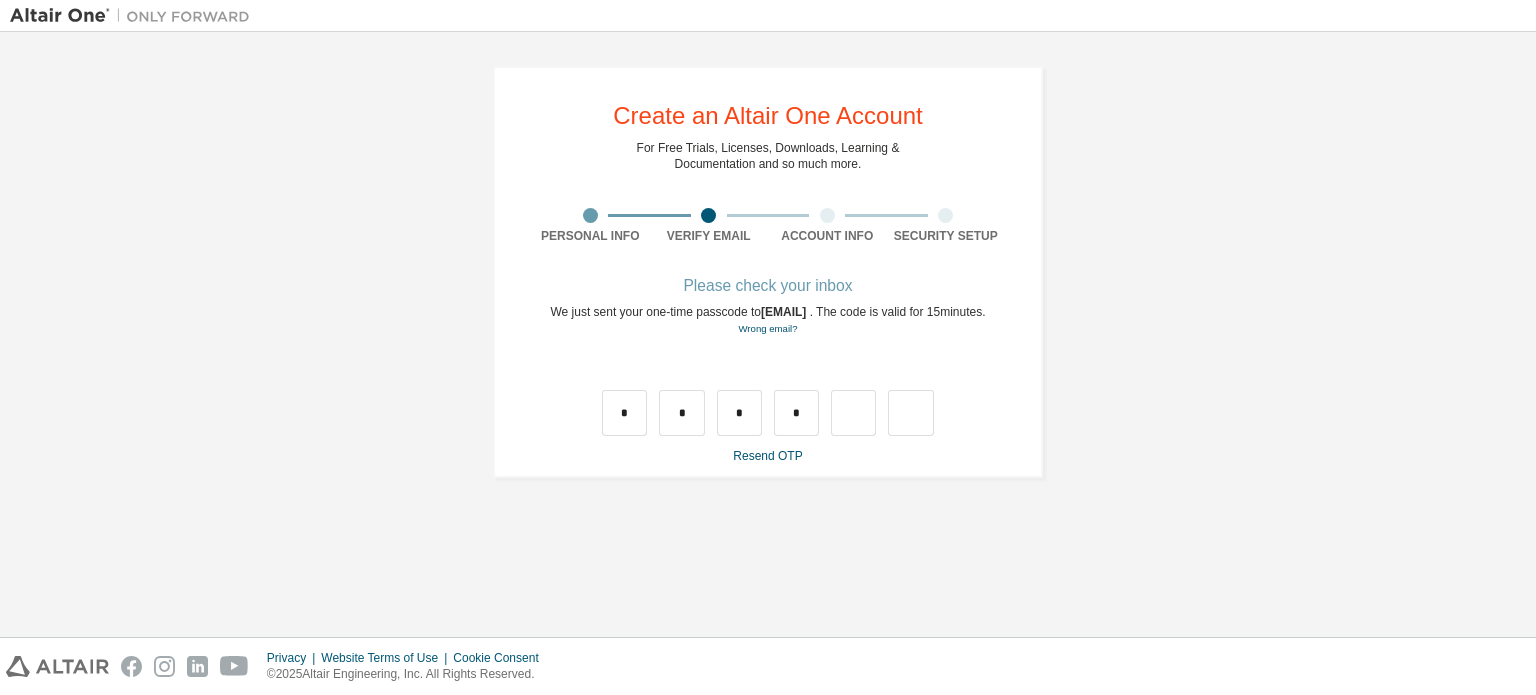 click on "* * * *" at bounding box center [767, 392] 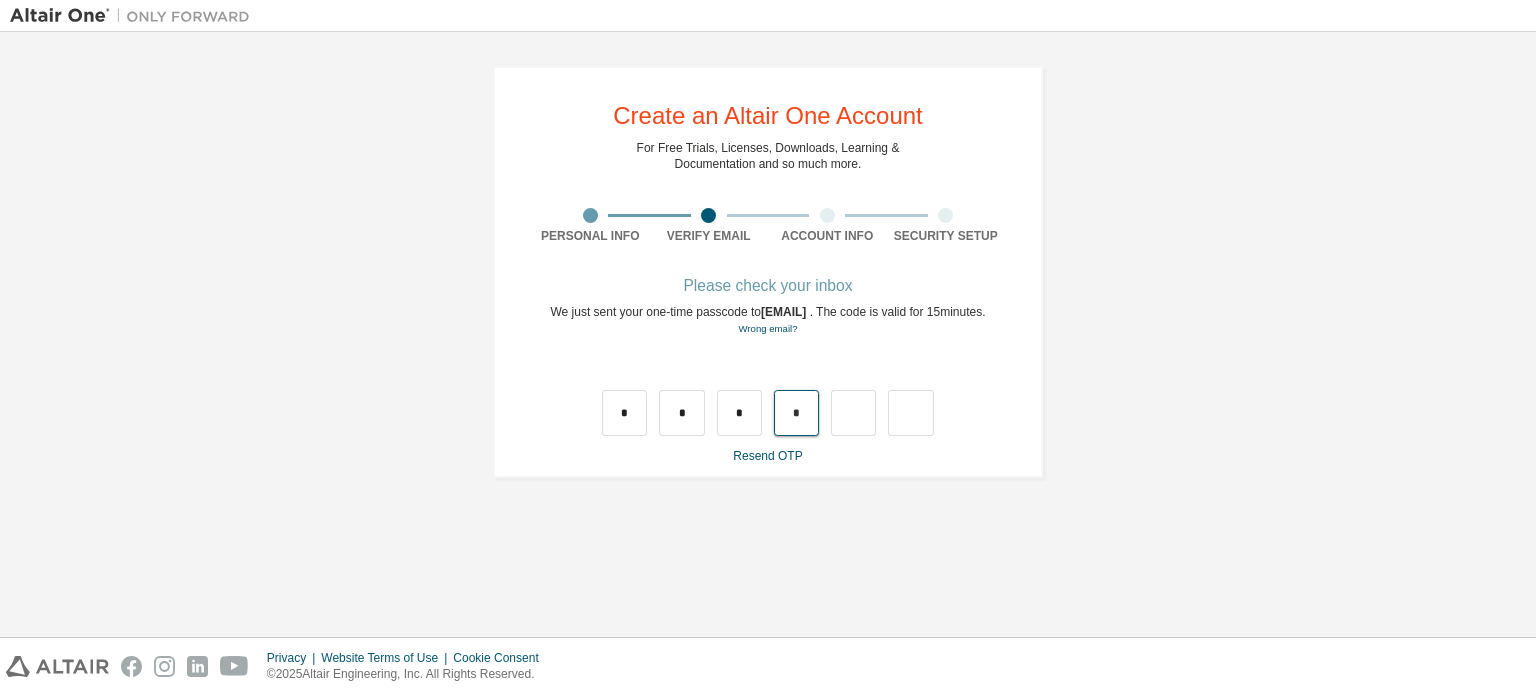 click on "*" at bounding box center [796, 413] 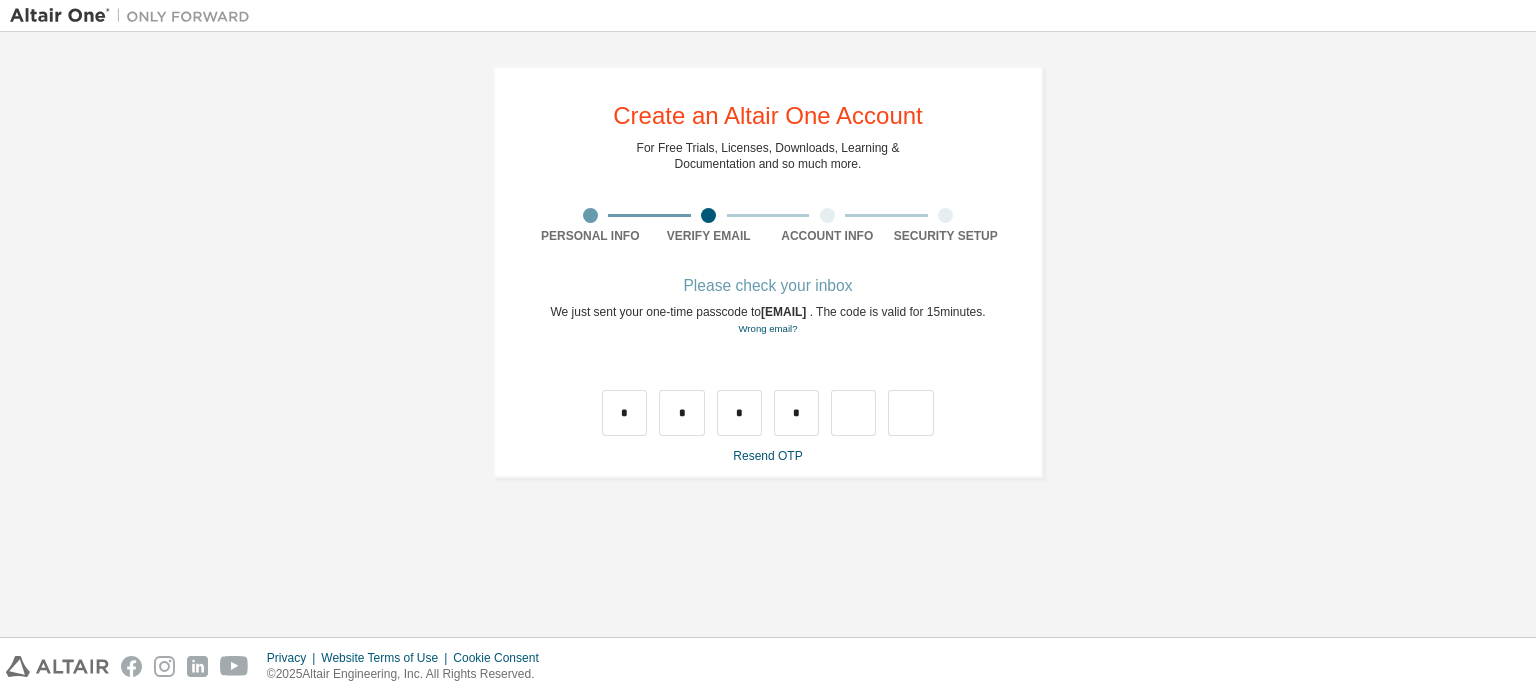 click on "* * * *" at bounding box center (768, 413) 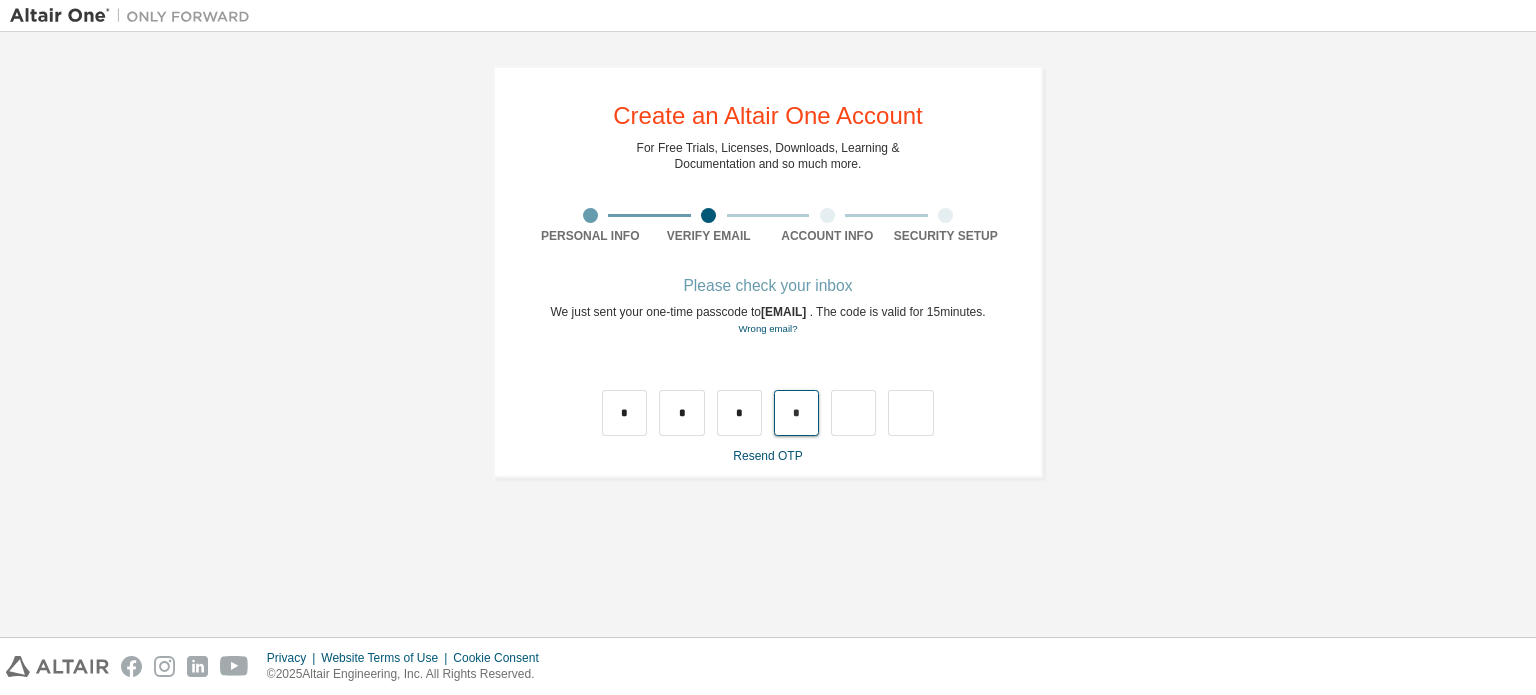 drag, startPoint x: 808, startPoint y: 428, endPoint x: 784, endPoint y: 427, distance: 24.020824 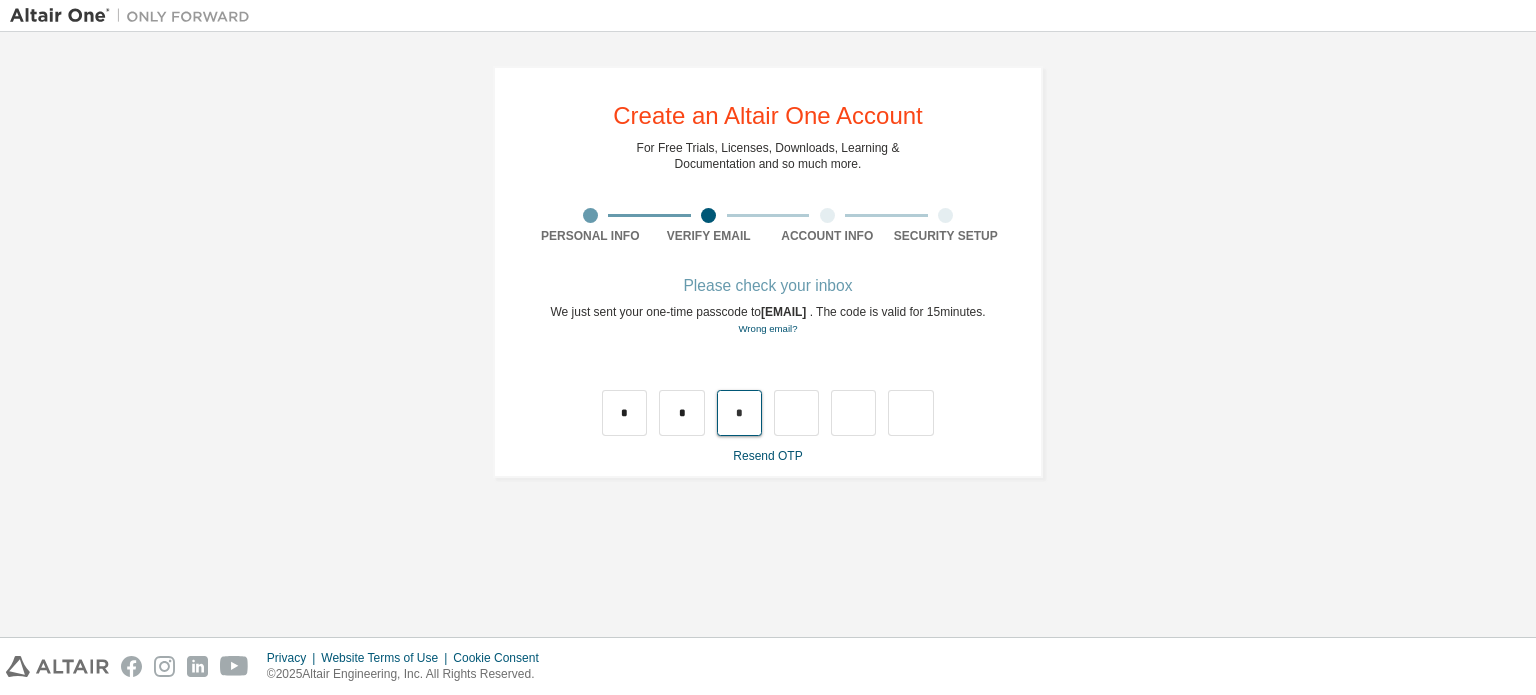type 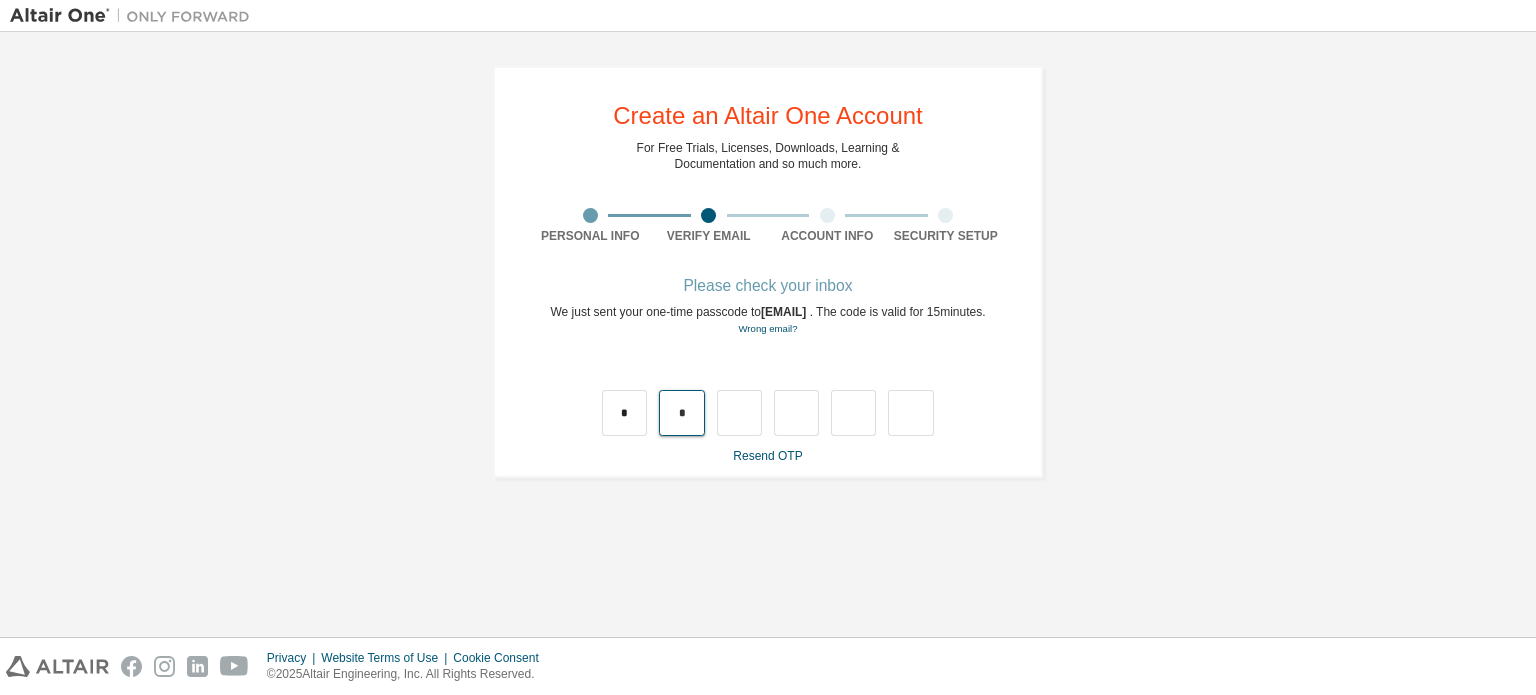 type 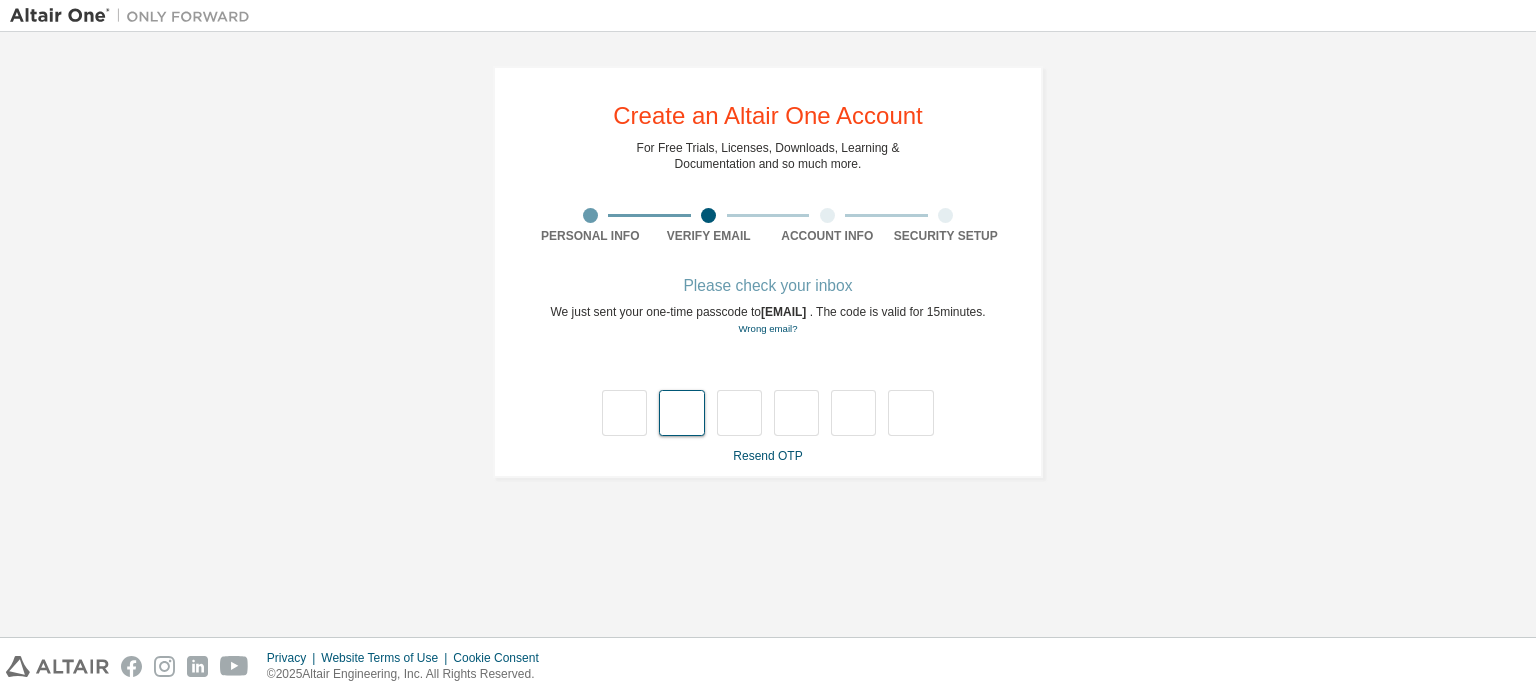 type on "*" 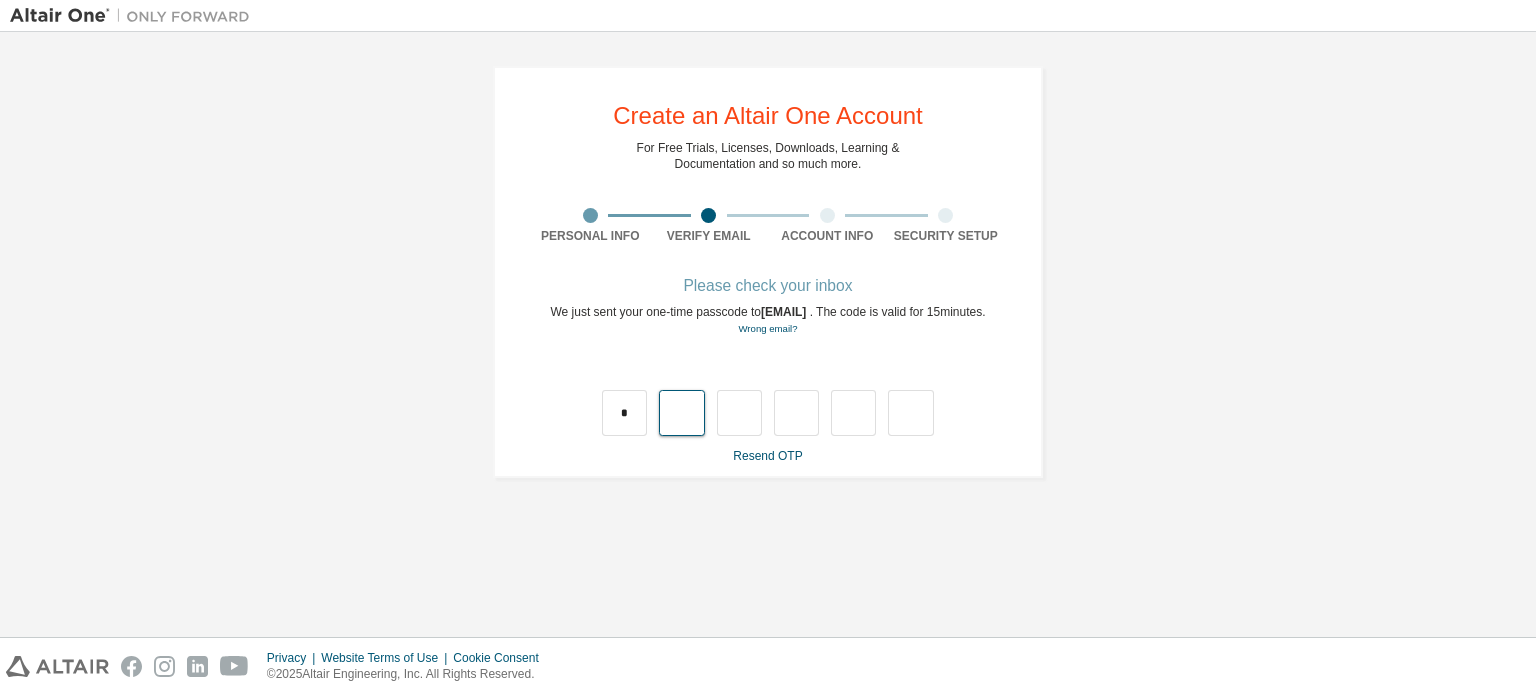 type on "*" 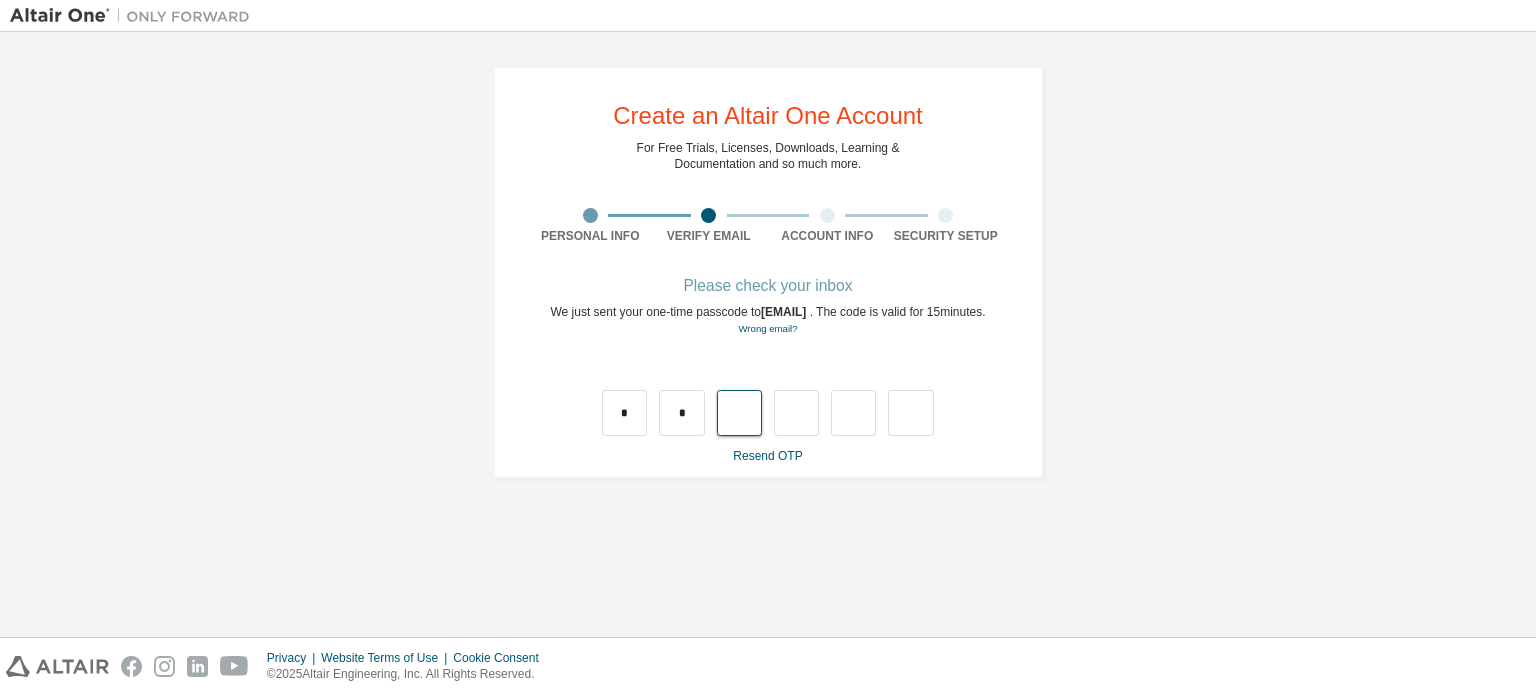 type on "*" 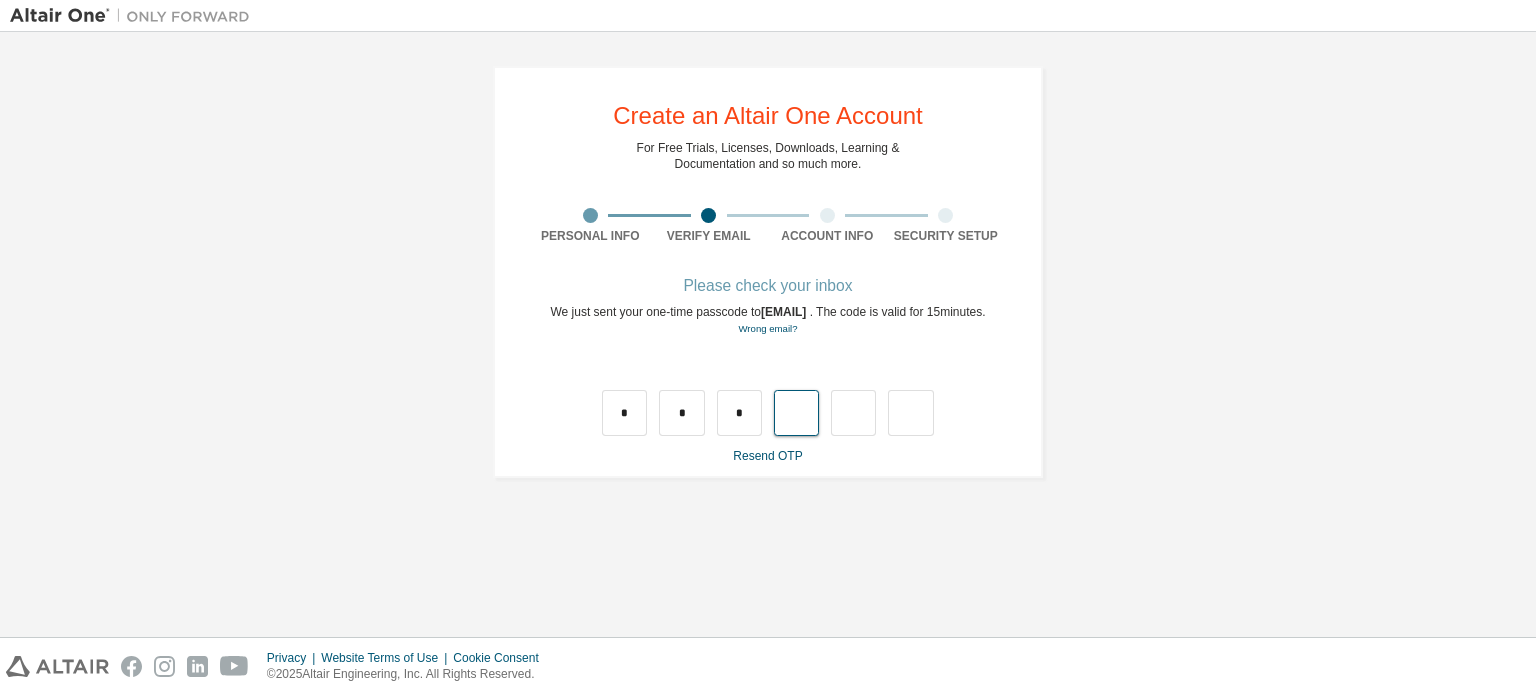 type on "*" 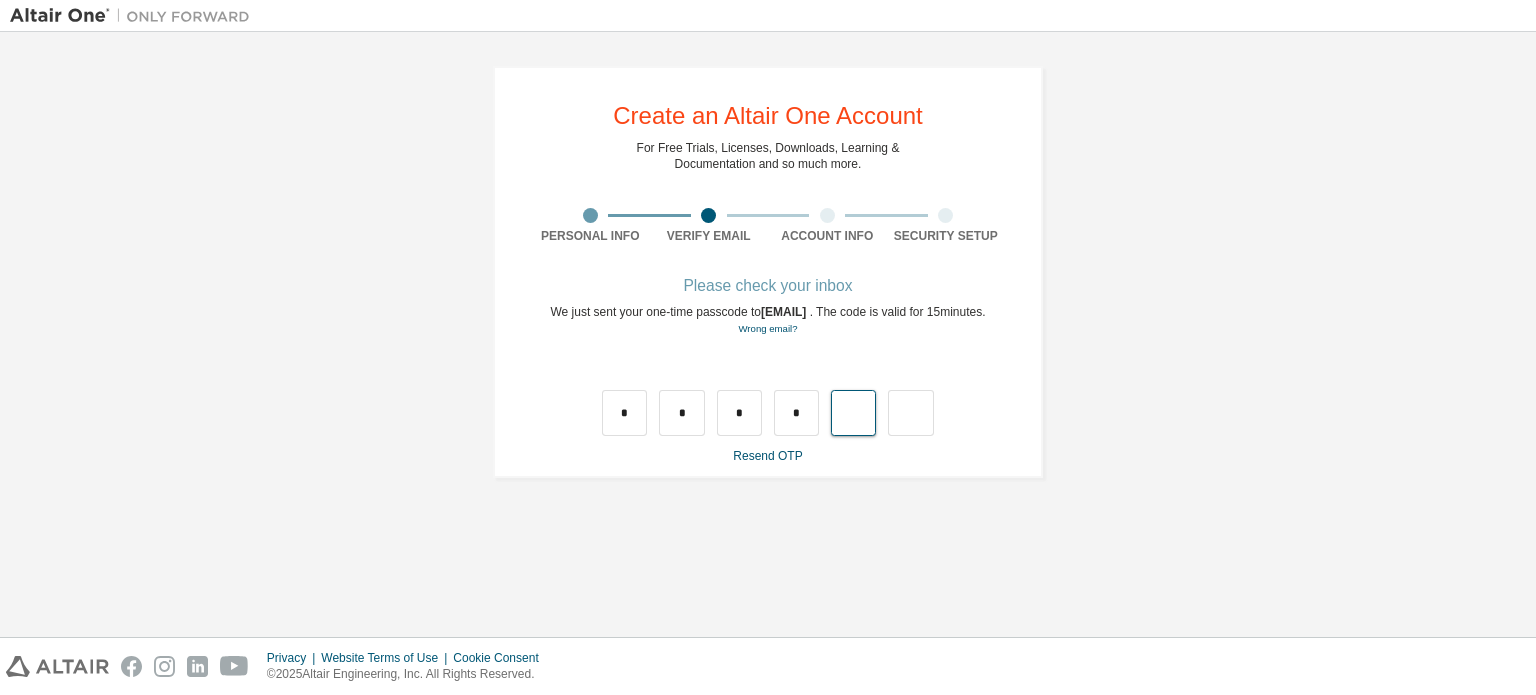type on "*" 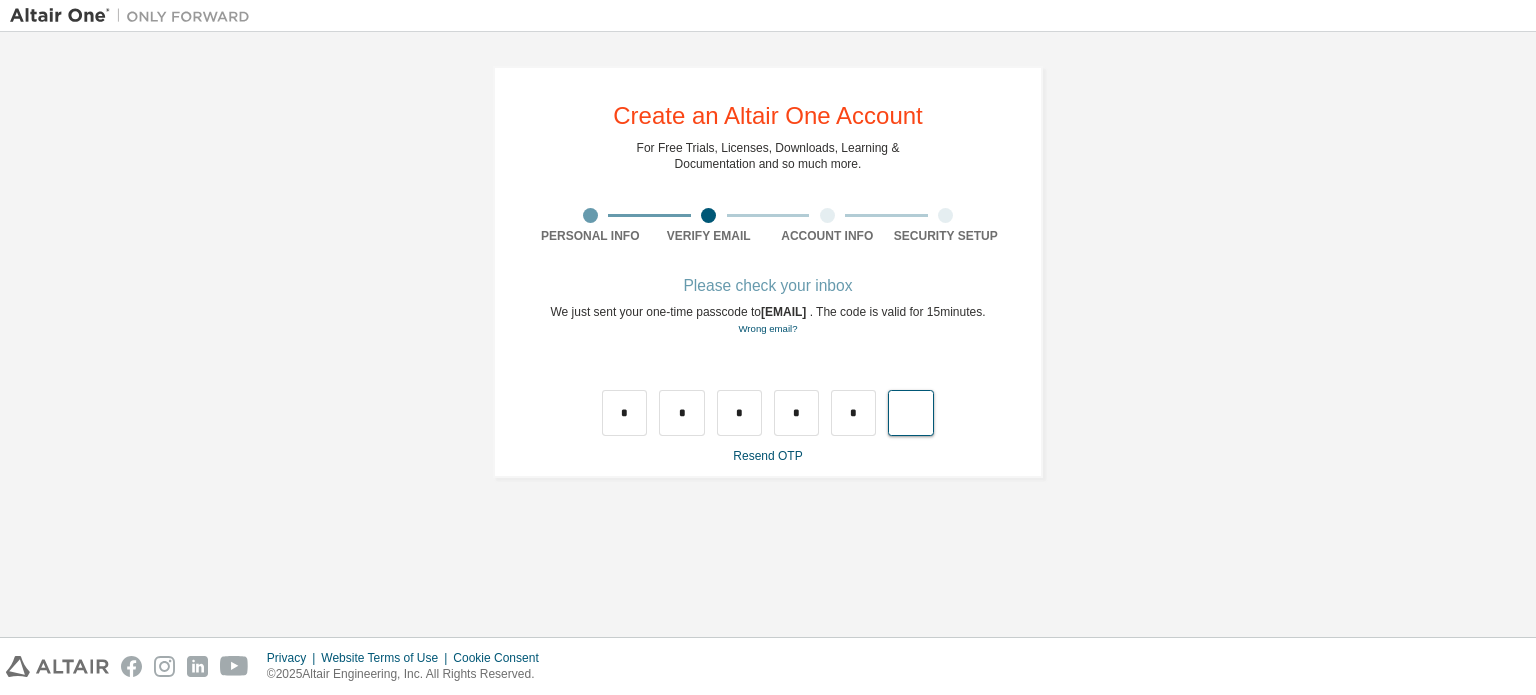 type on "*" 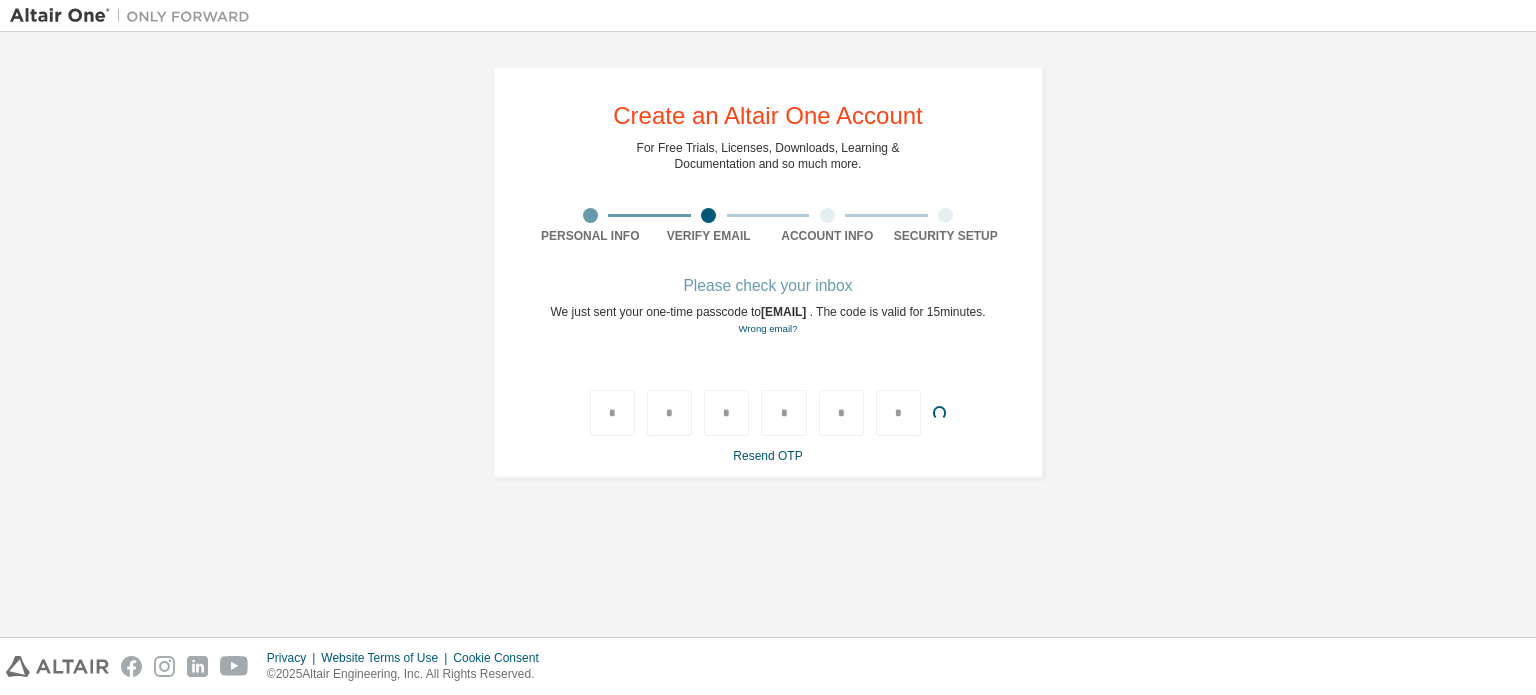 type 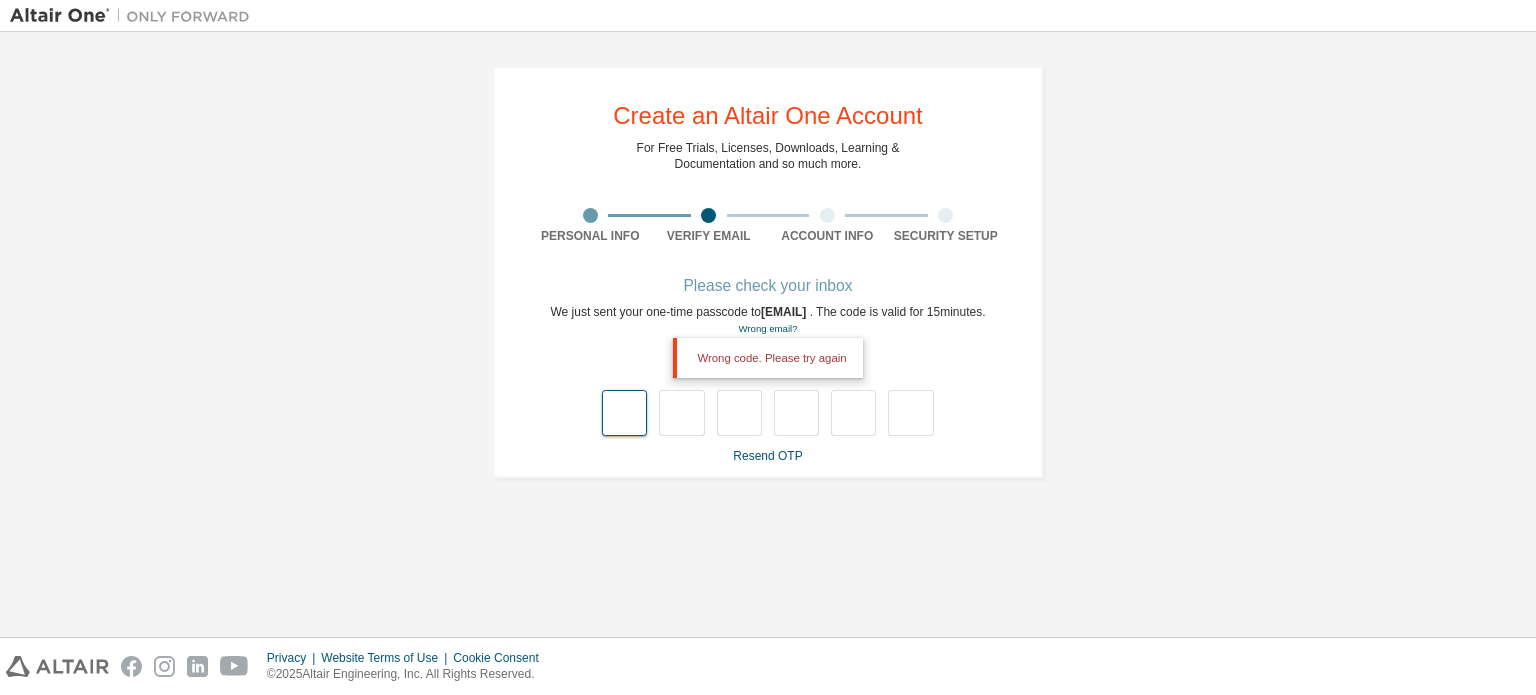 click at bounding box center [624, 413] 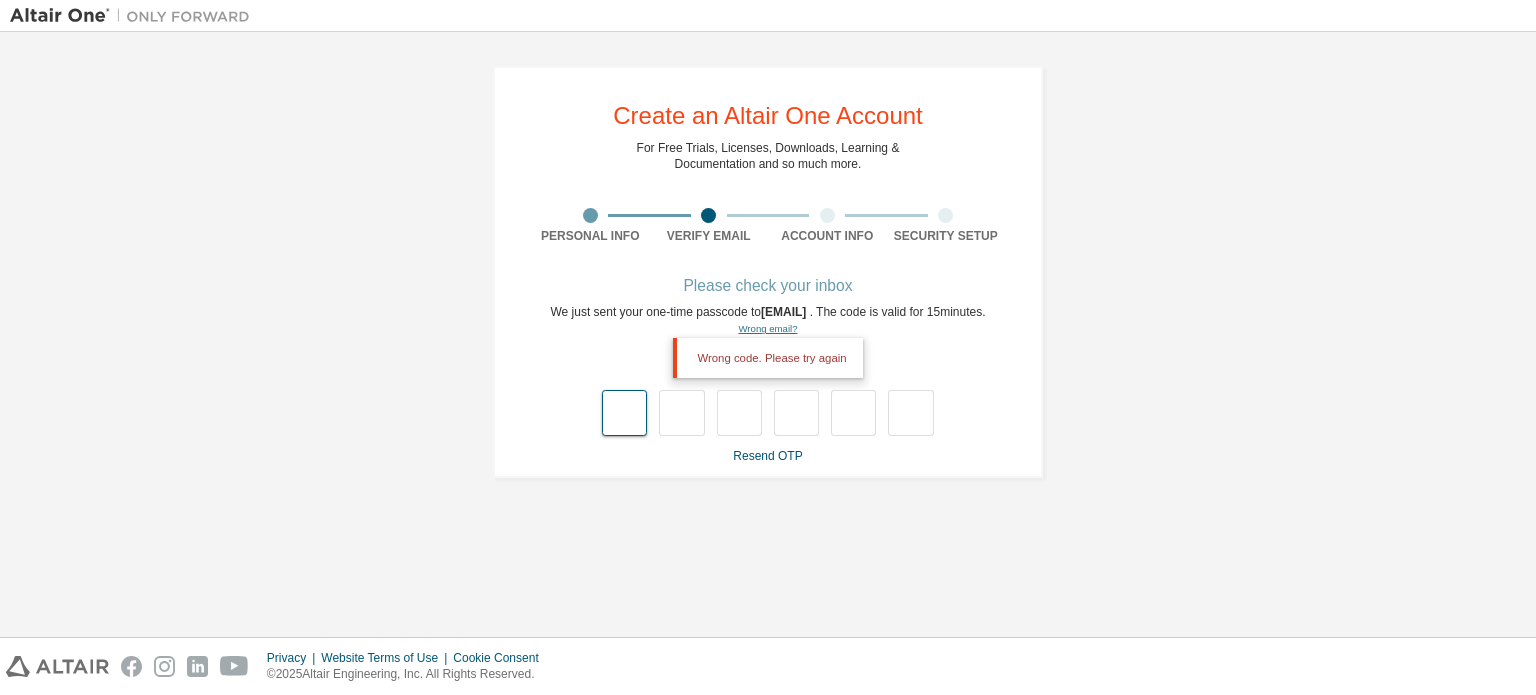 type on "*" 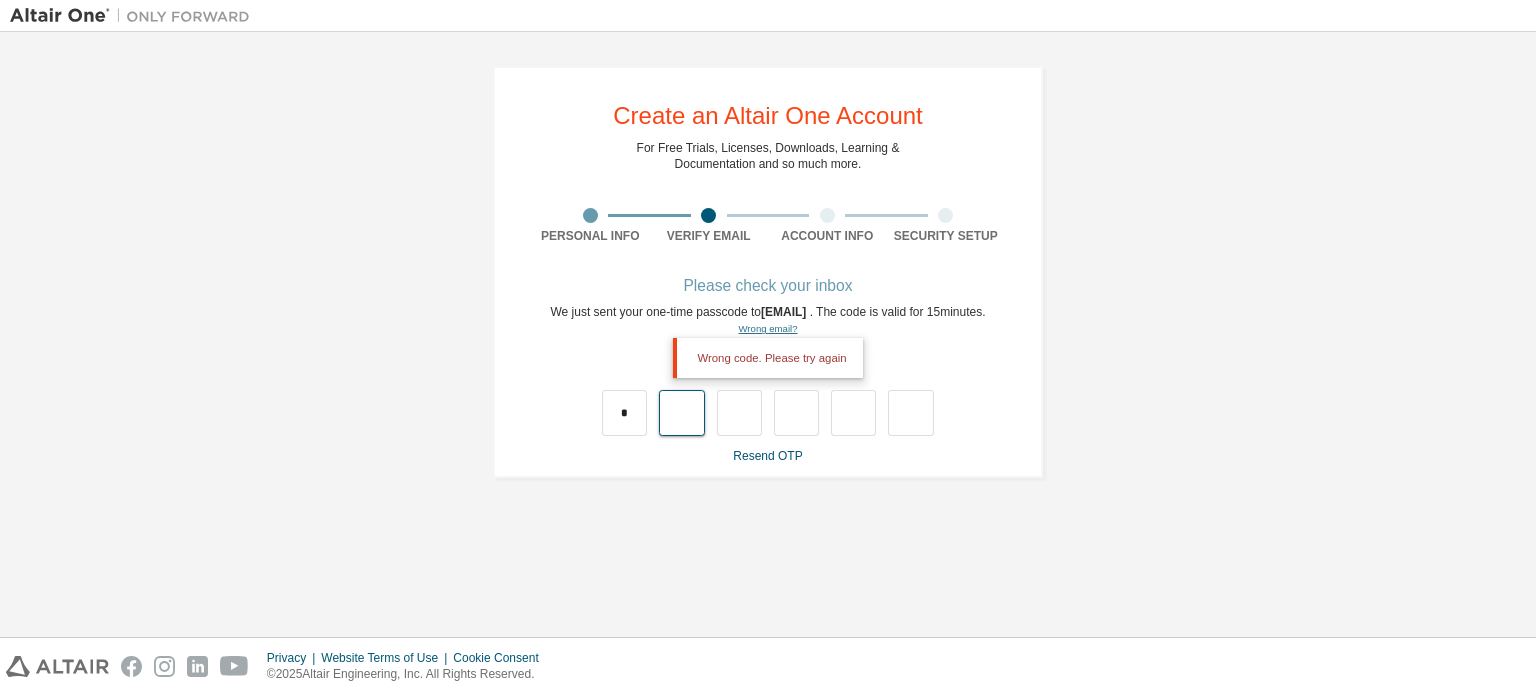 type on "*" 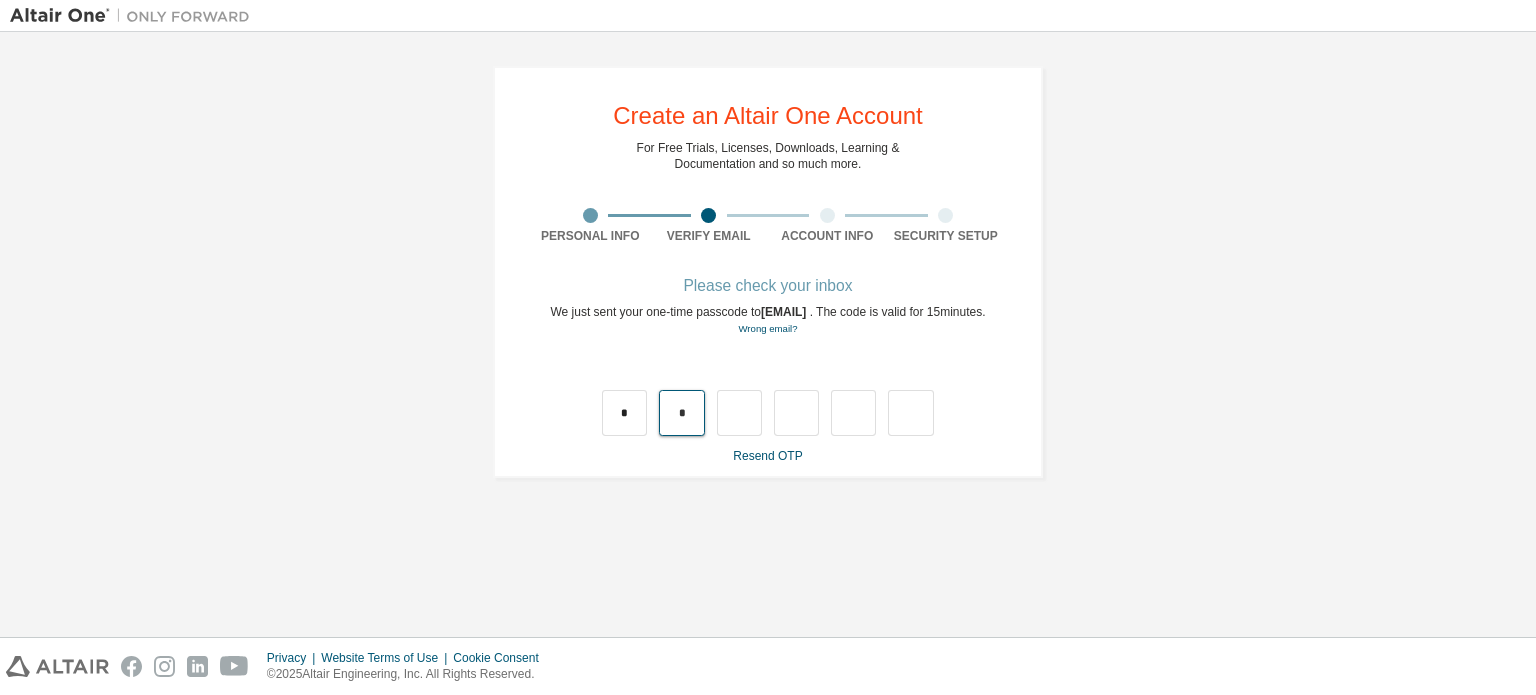 click on "*" at bounding box center (681, 413) 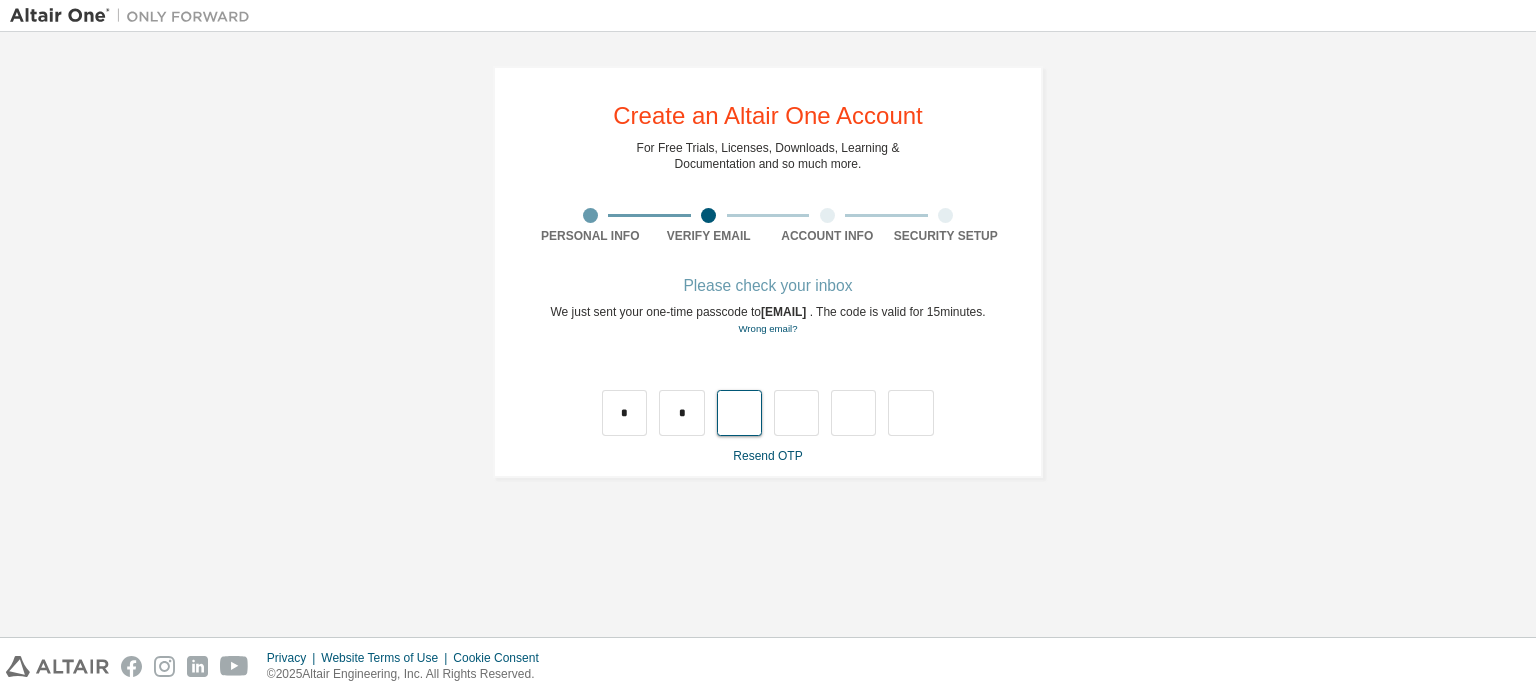 click at bounding box center (739, 413) 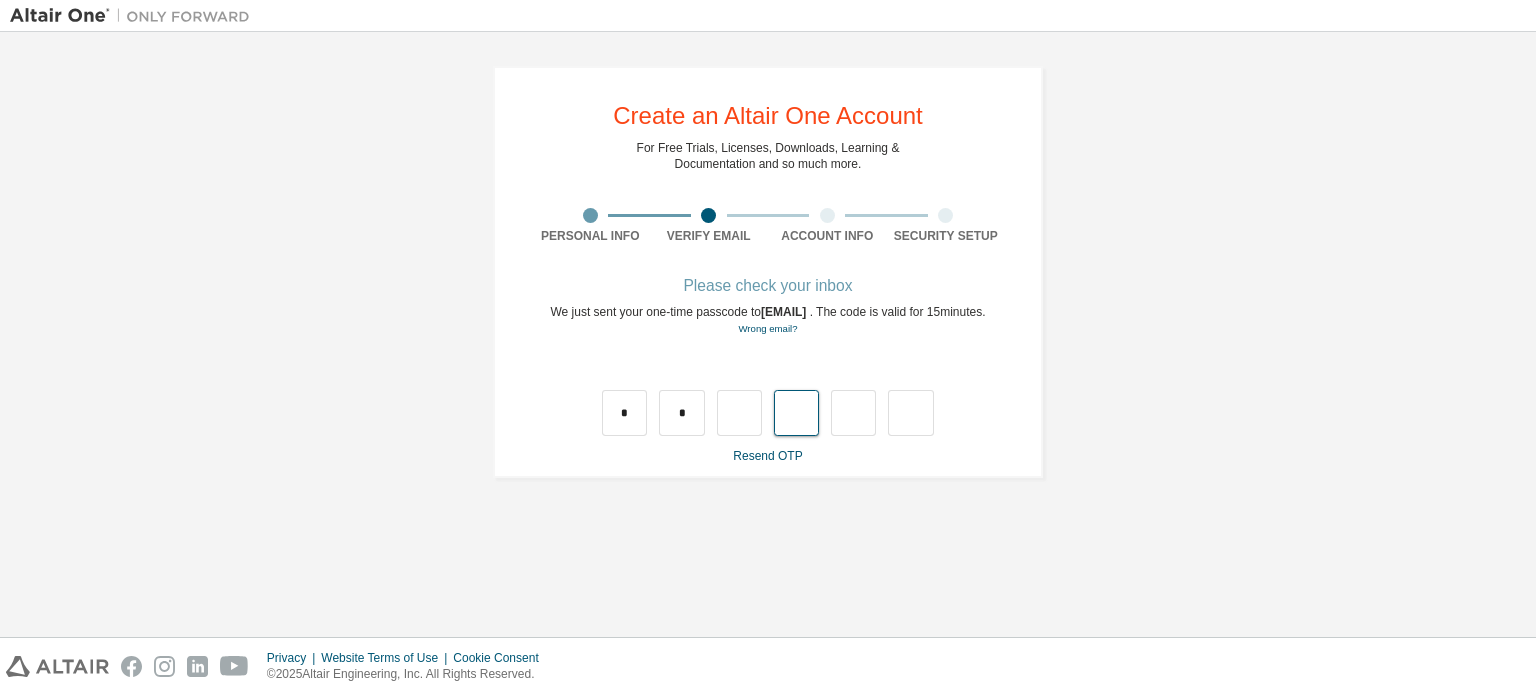 click at bounding box center [796, 413] 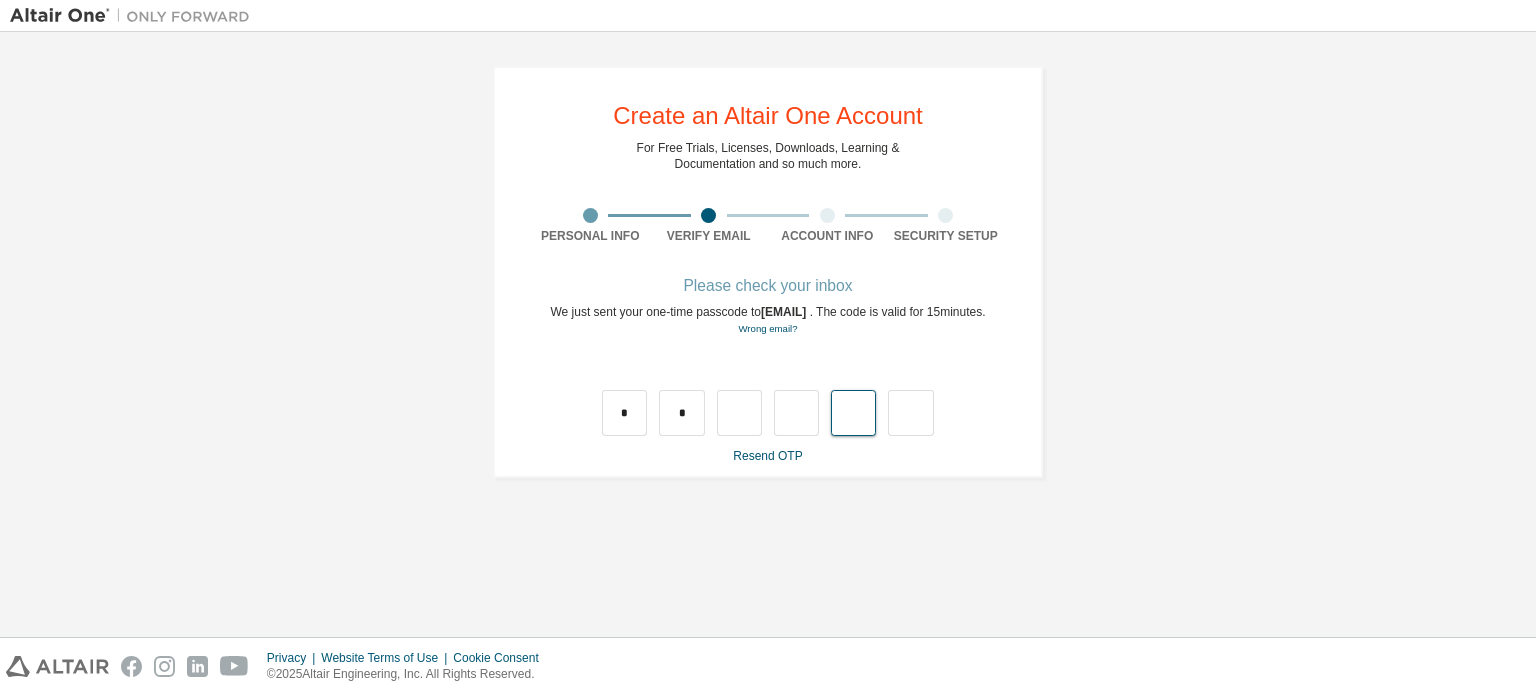 drag, startPoint x: 860, startPoint y: 425, endPoint x: 874, endPoint y: 427, distance: 14.142136 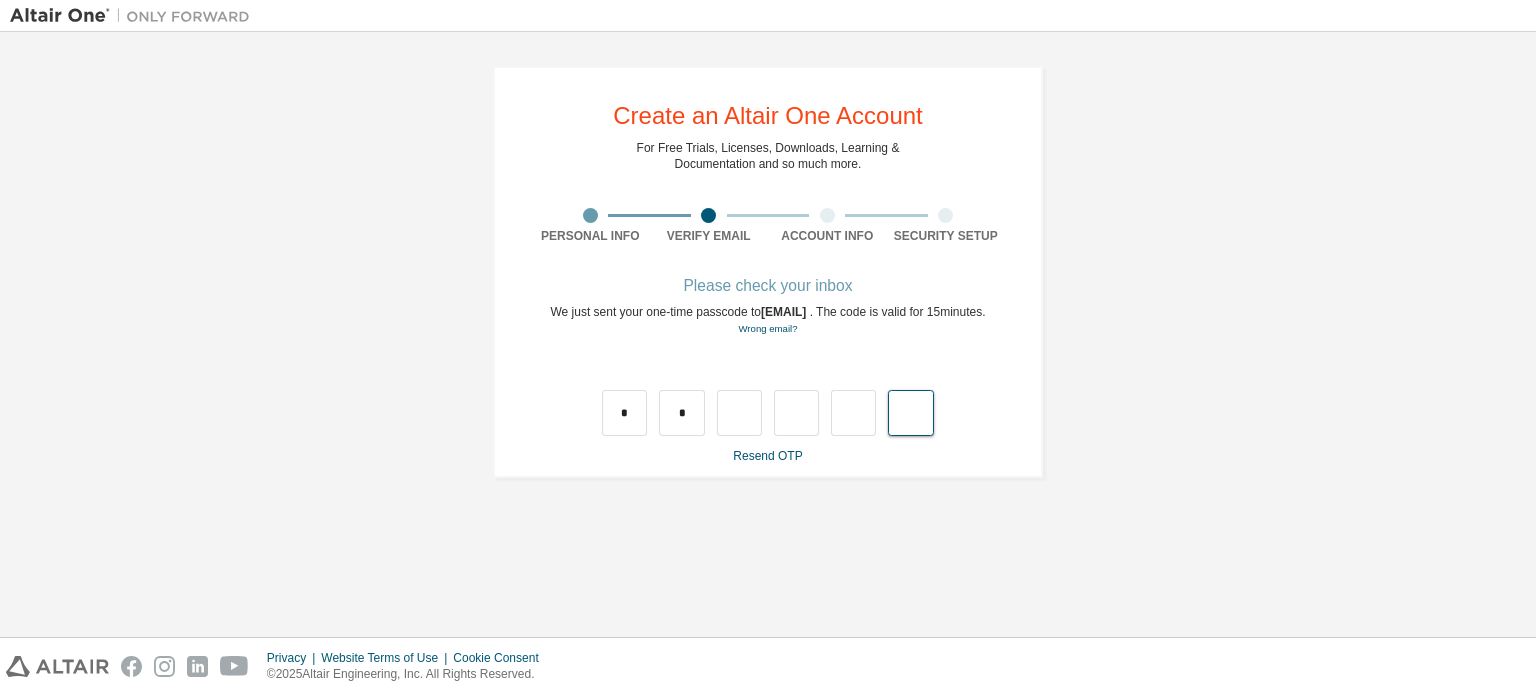 click at bounding box center (910, 413) 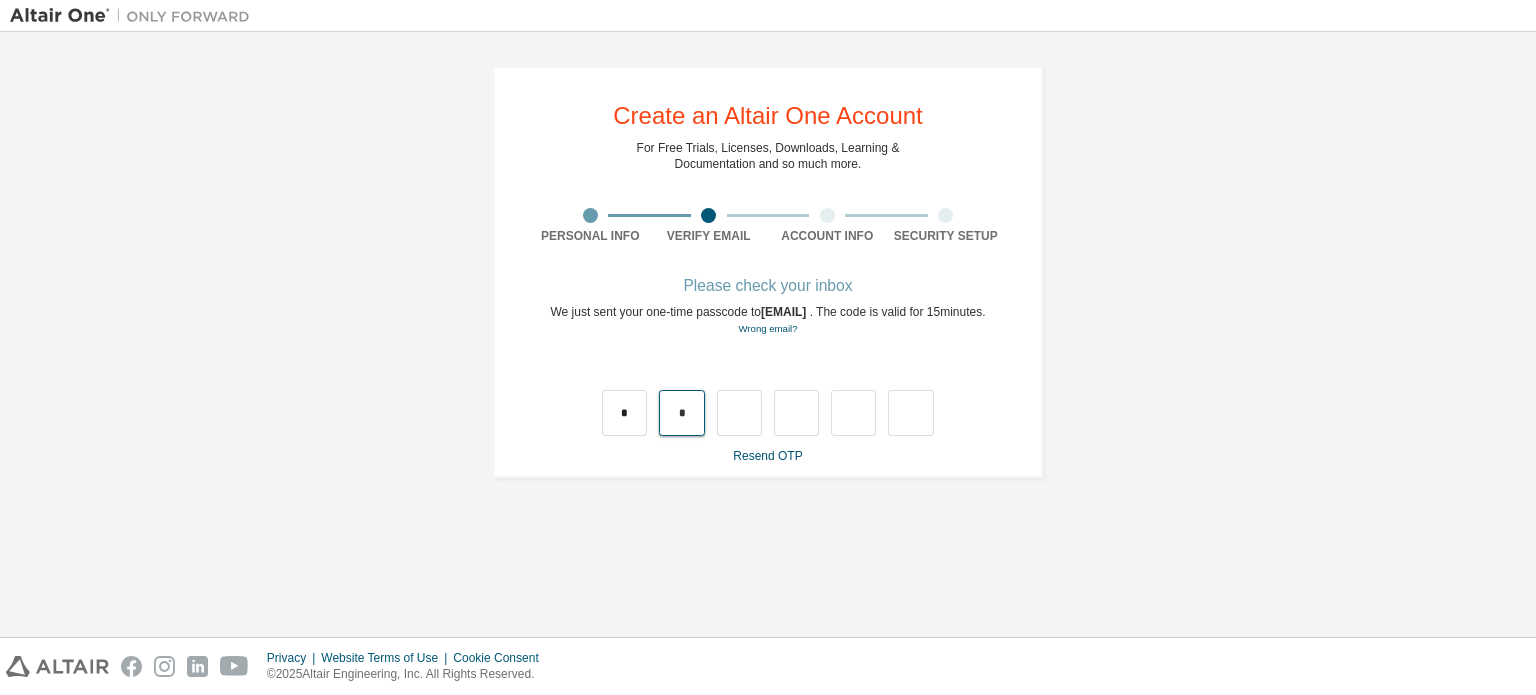 click on "*" at bounding box center (681, 413) 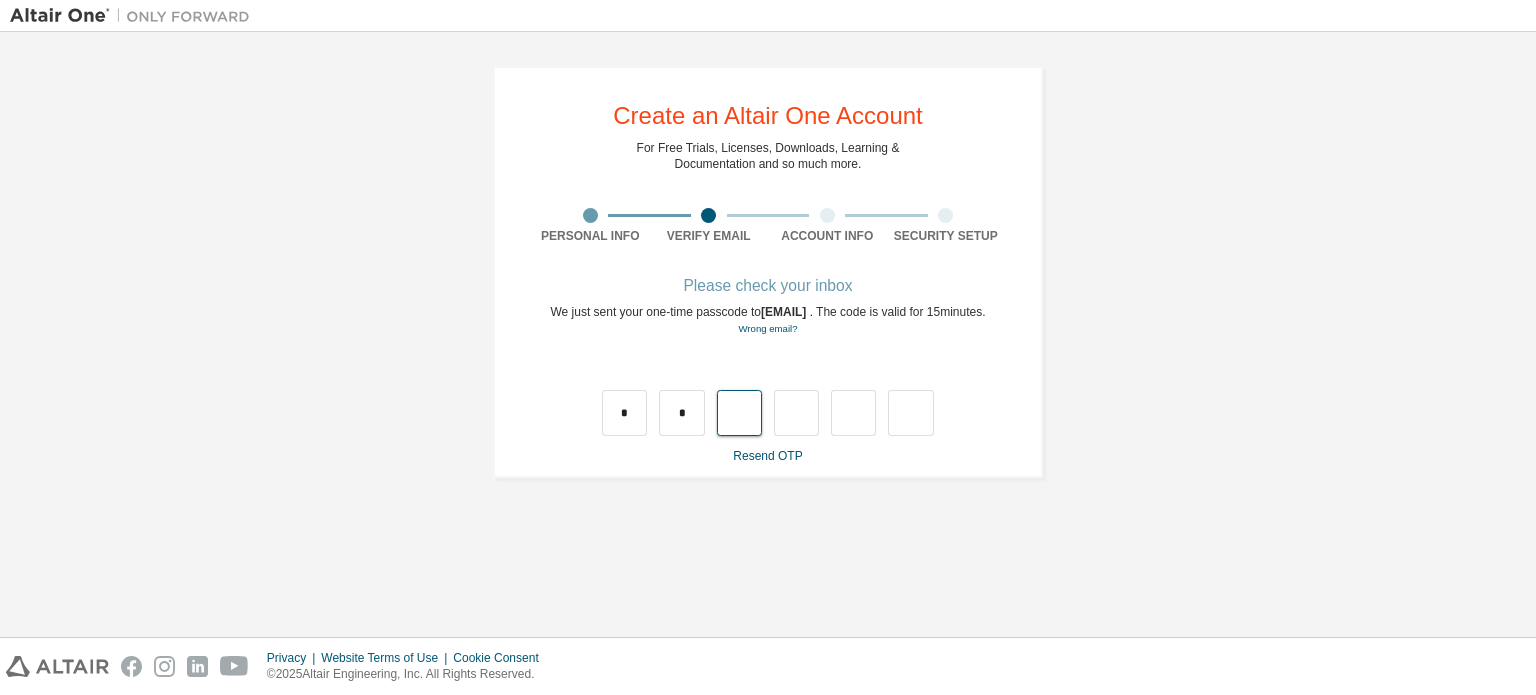 type on "*" 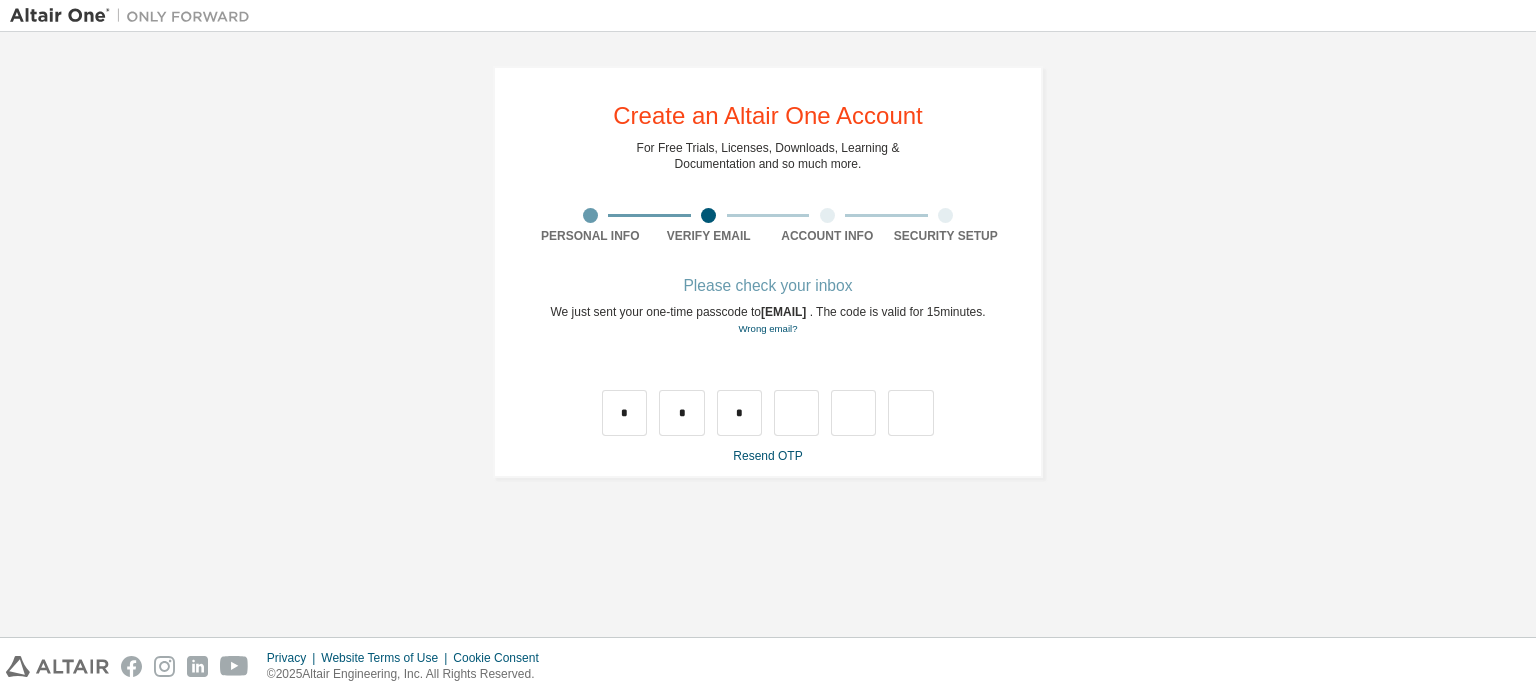 drag, startPoint x: 1067, startPoint y: 668, endPoint x: 929, endPoint y: 581, distance: 163.13492 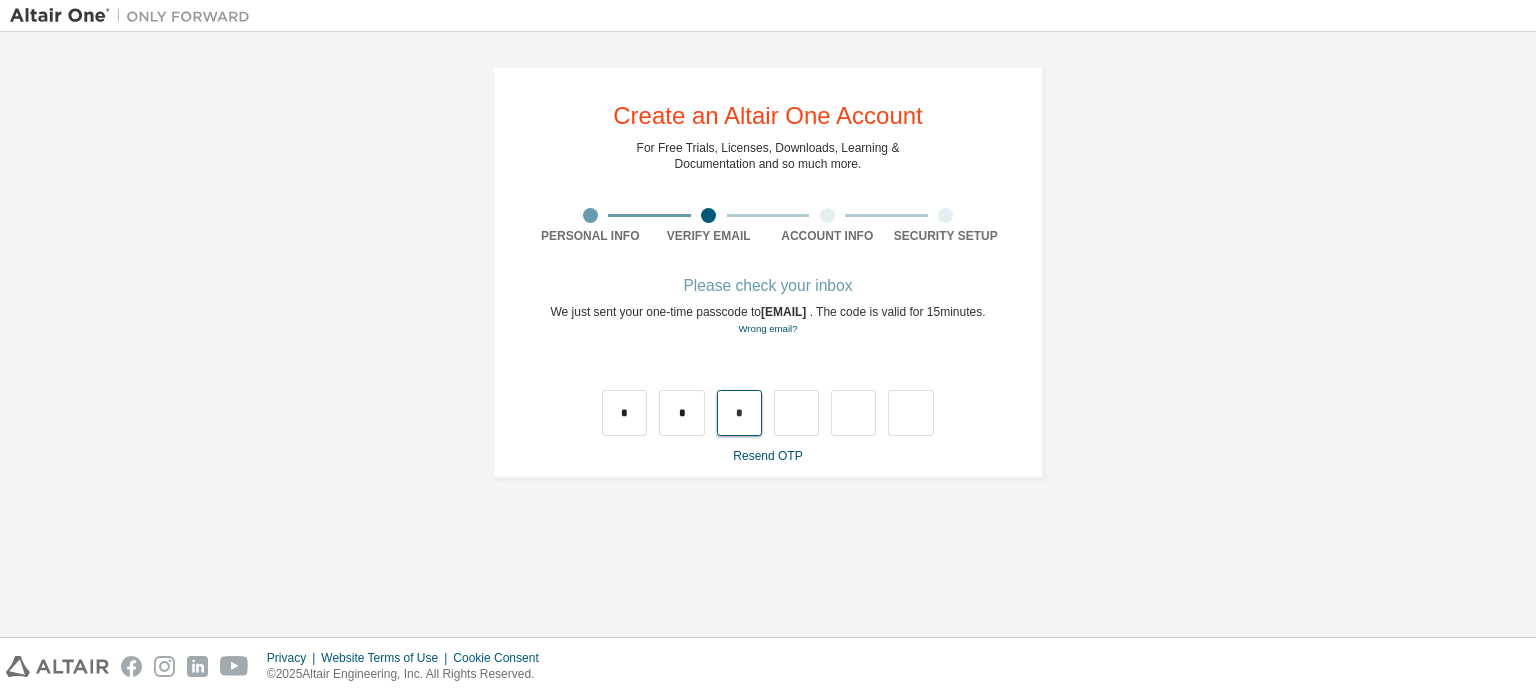 click on "*" at bounding box center (739, 413) 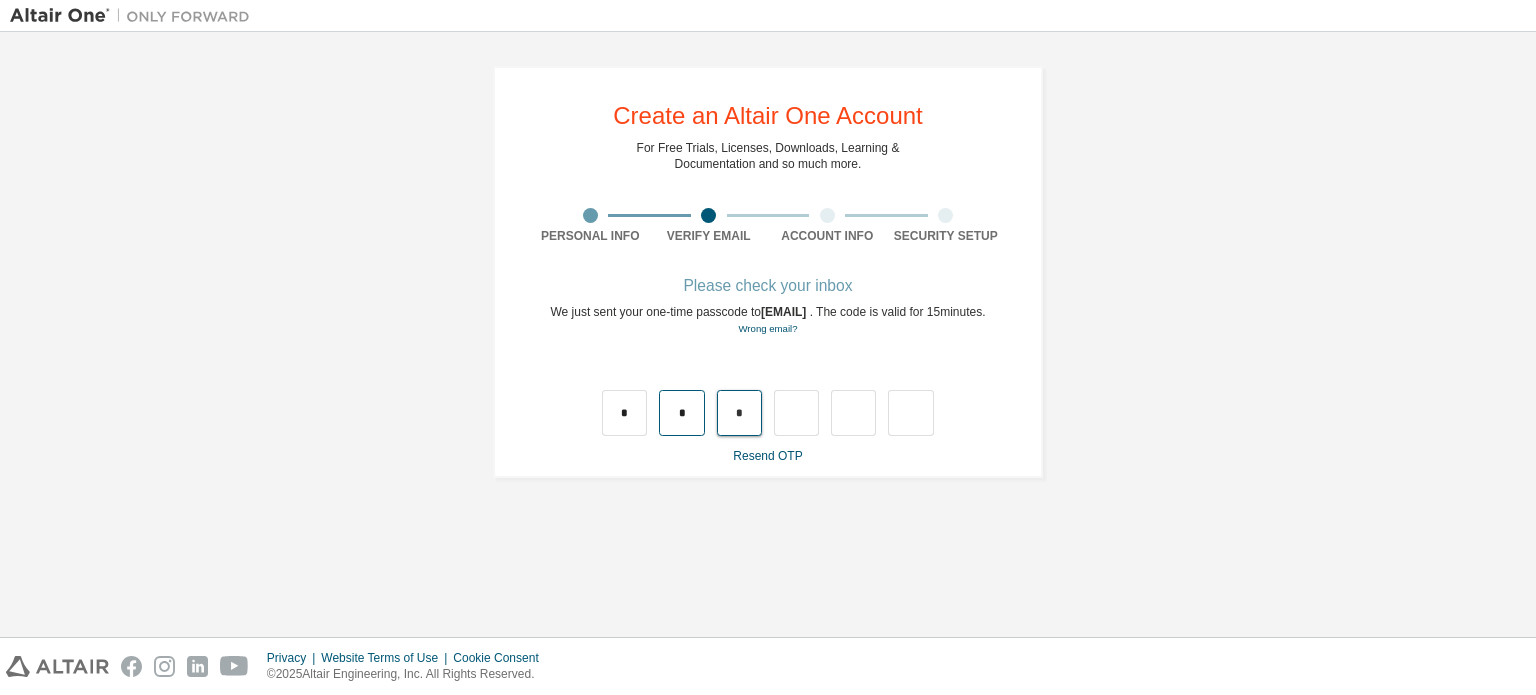 drag, startPoint x: 757, startPoint y: 433, endPoint x: 660, endPoint y: 430, distance: 97.04638 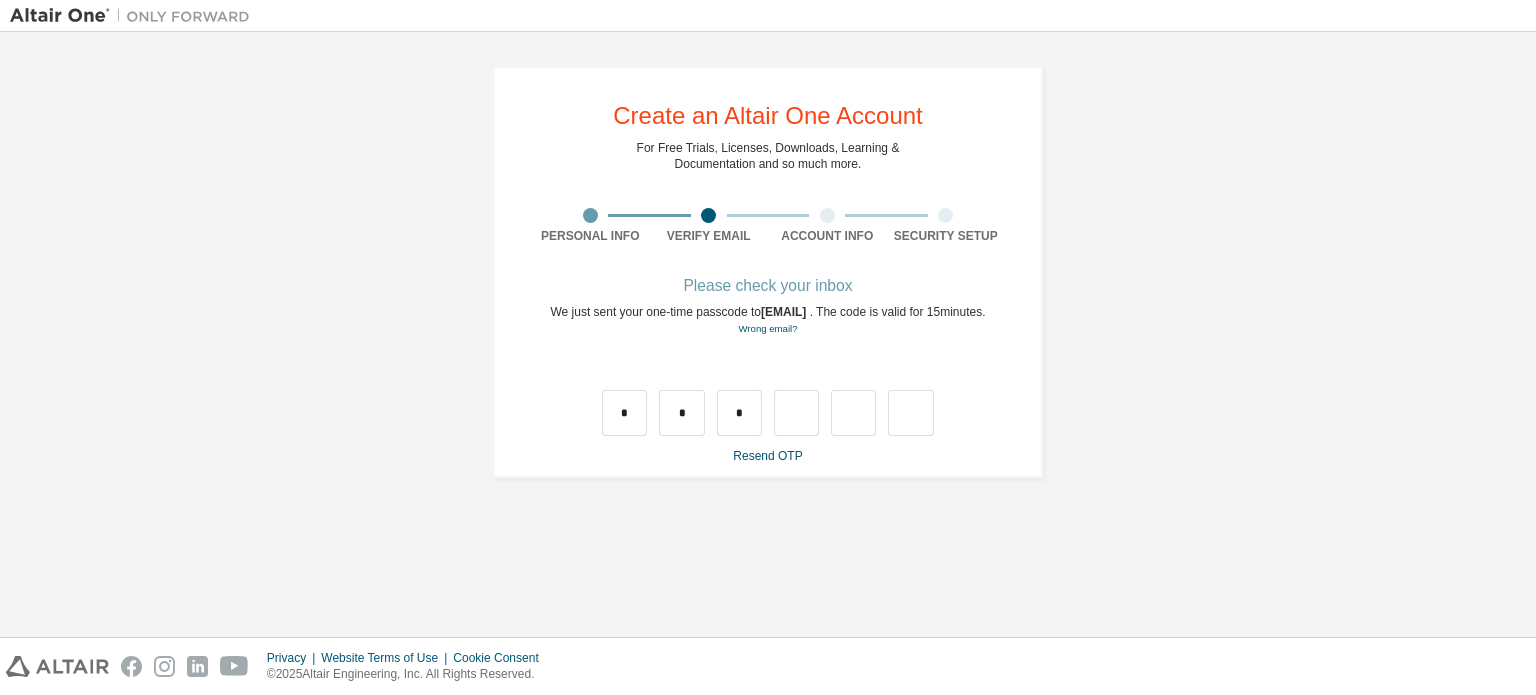 click on "Please check your inbox We just sent your one-time passcode to [EMAIL]. The code is valid for 15 minutes. Wrong email? Resend OTP" at bounding box center [767, 372] 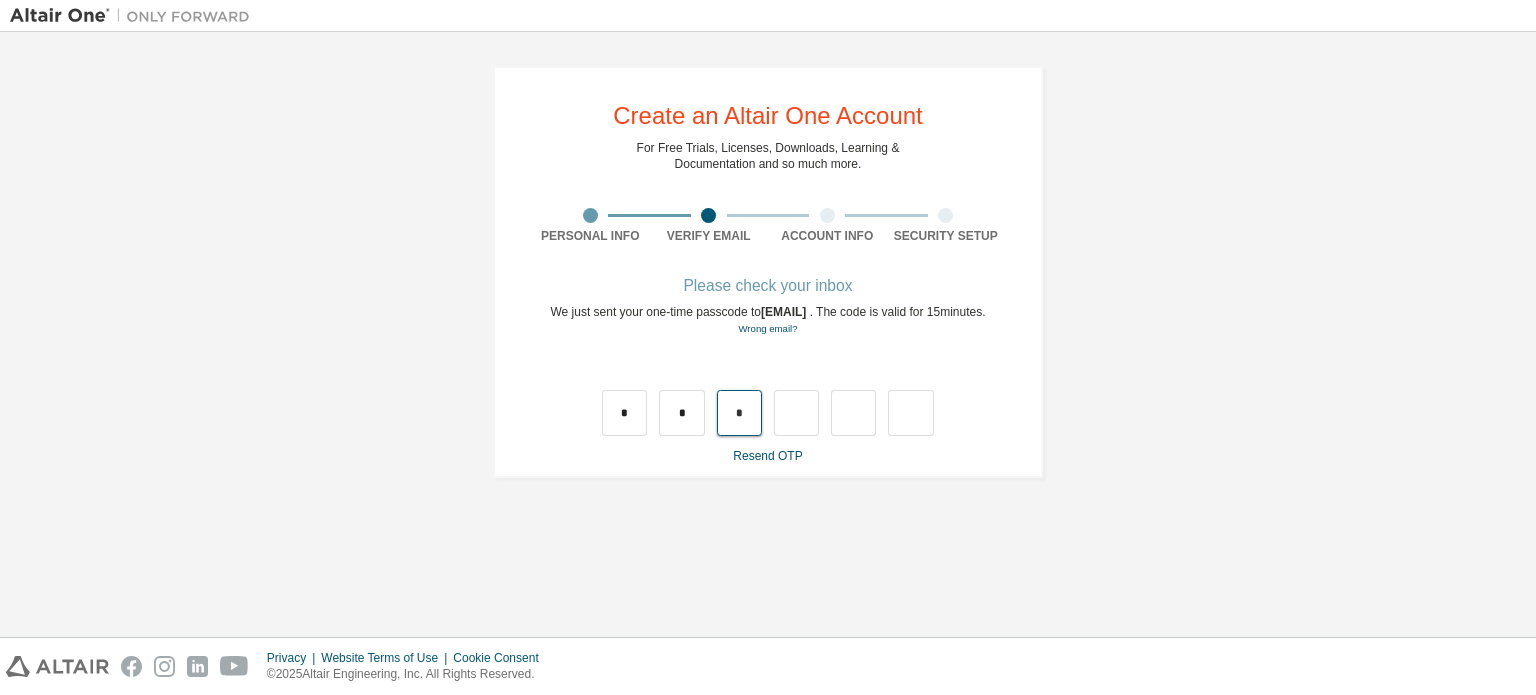 click on "*" at bounding box center [739, 413] 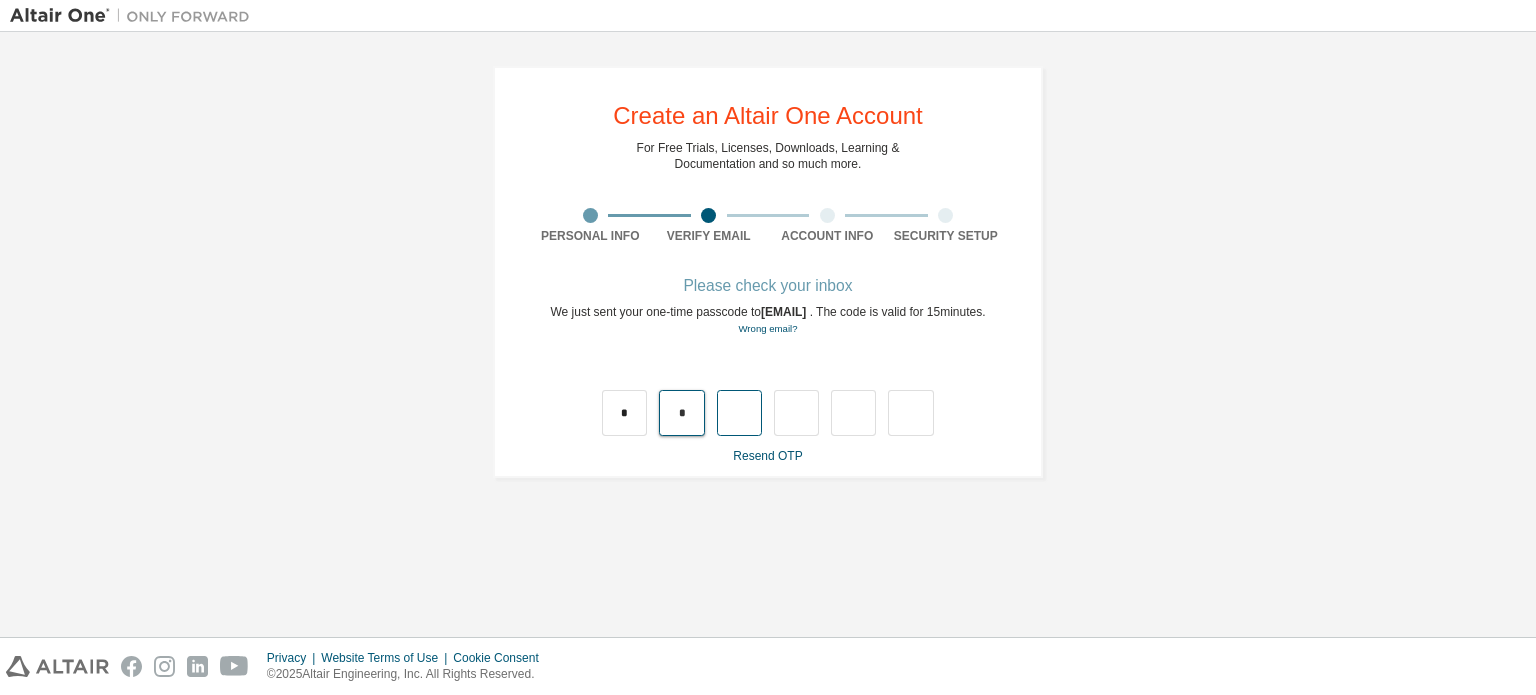 type 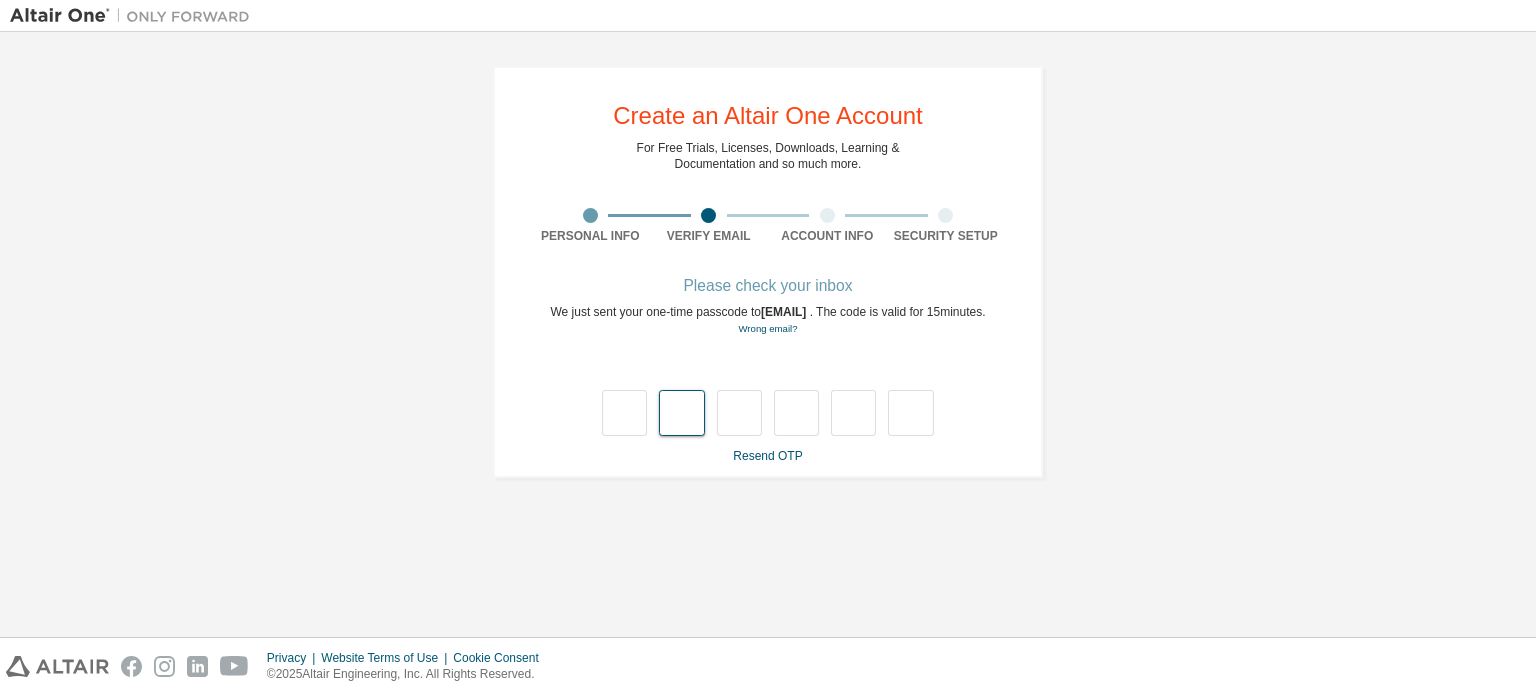 type on "*" 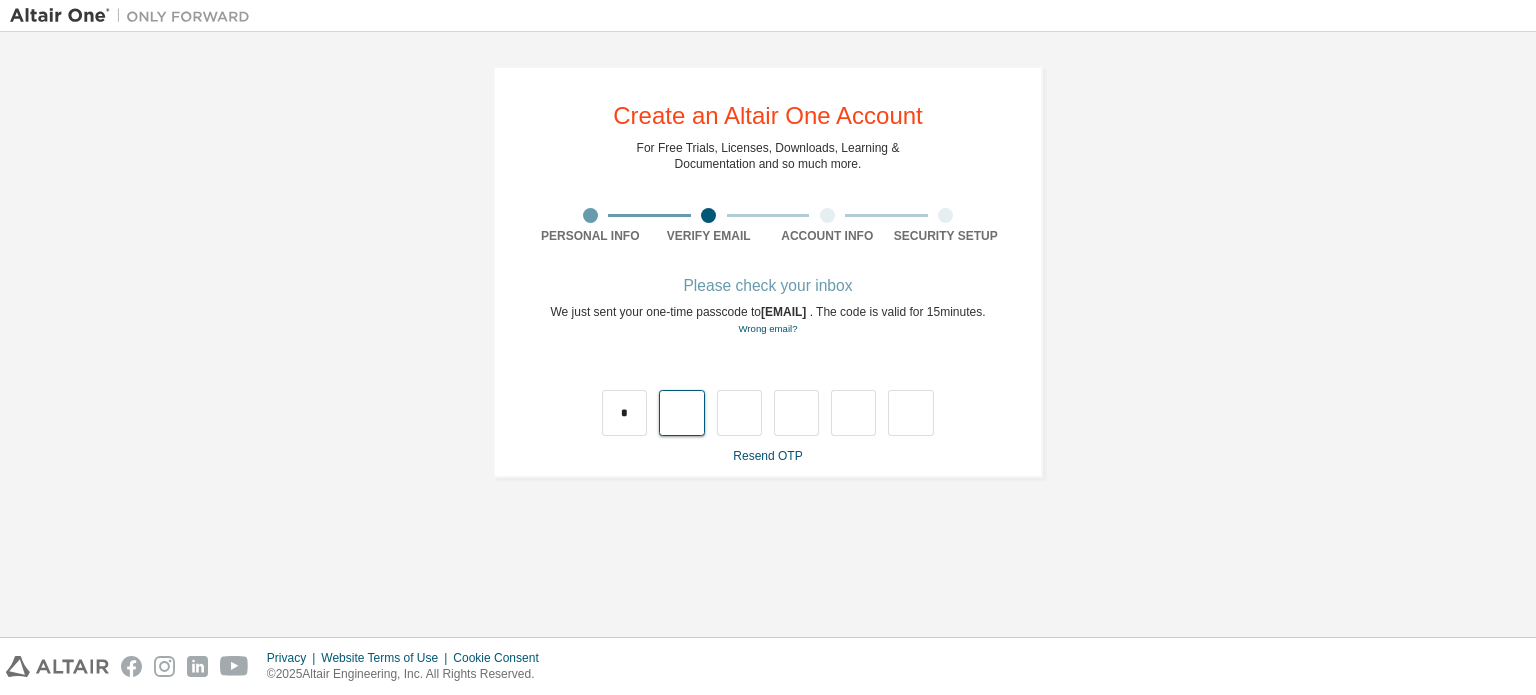 type on "*" 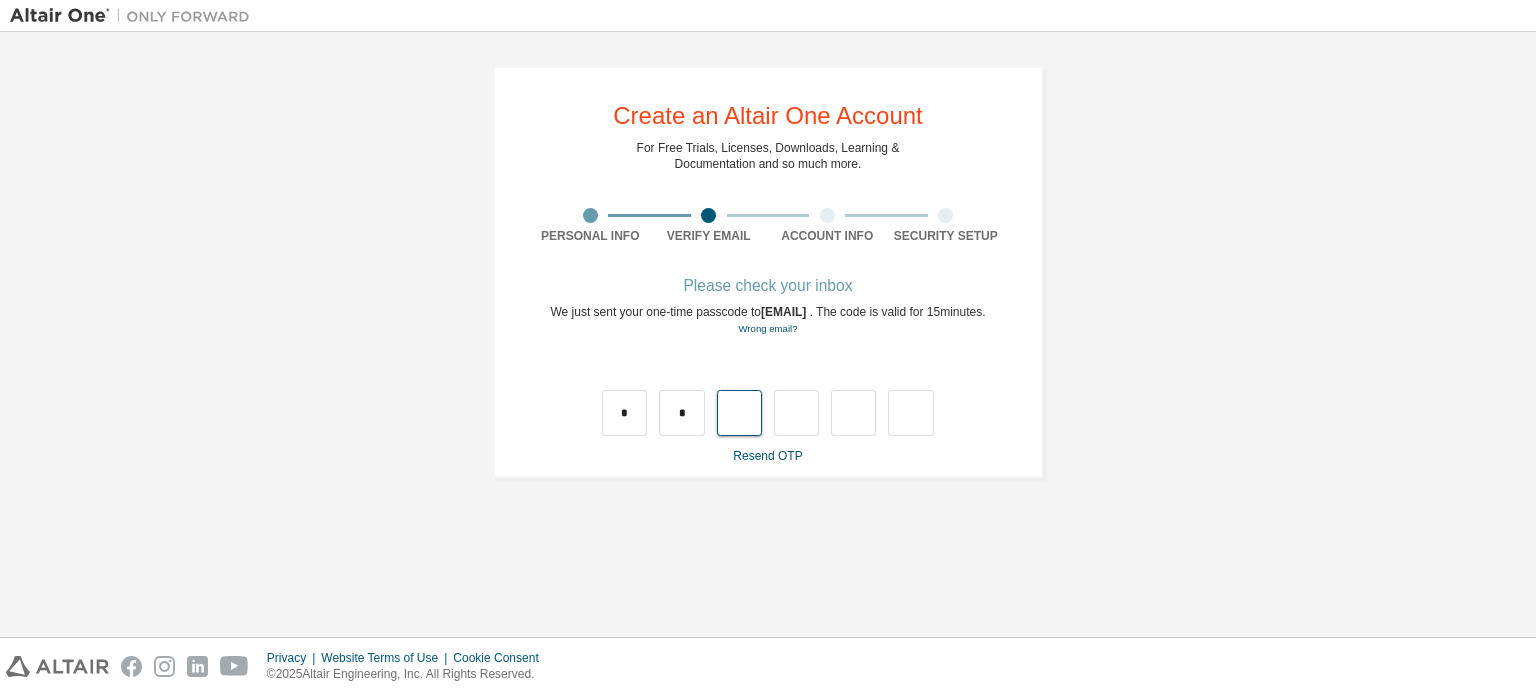 type on "*" 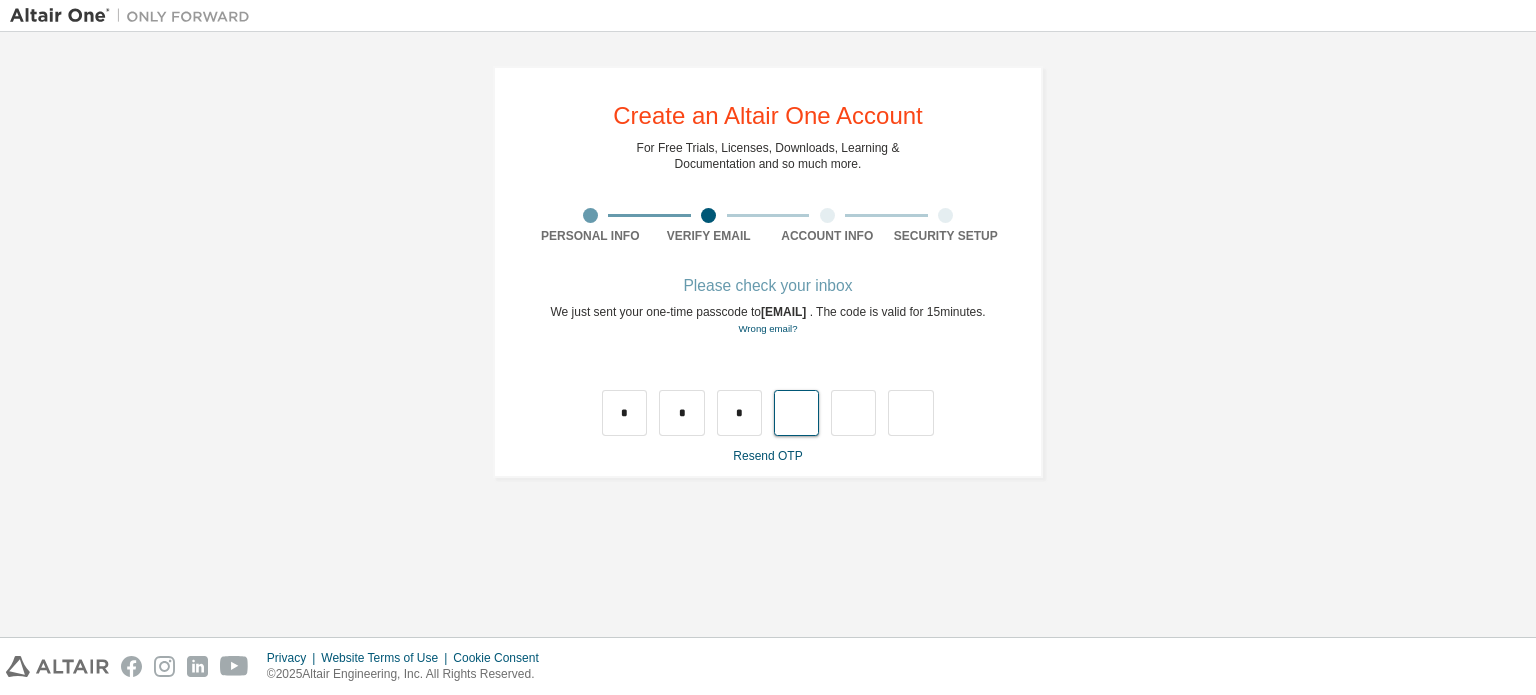 type on "*" 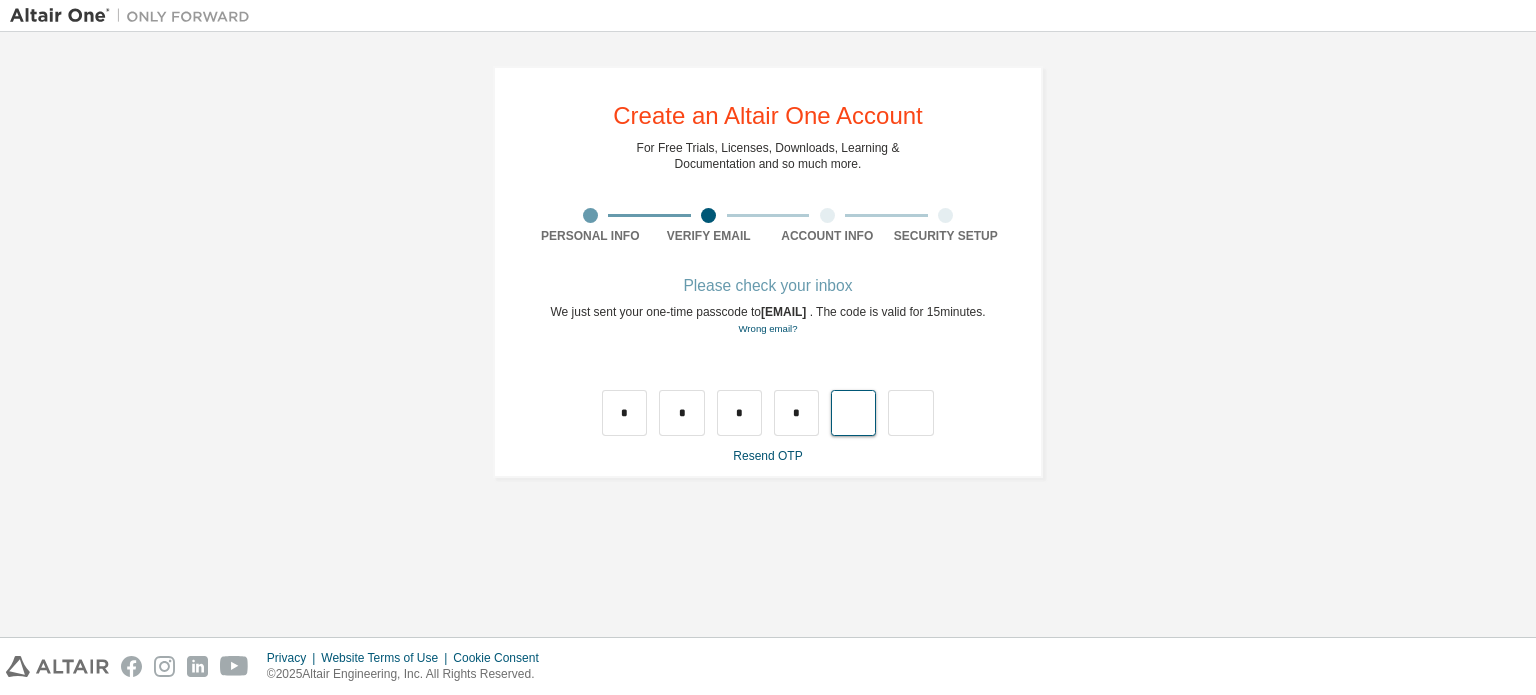 type on "*" 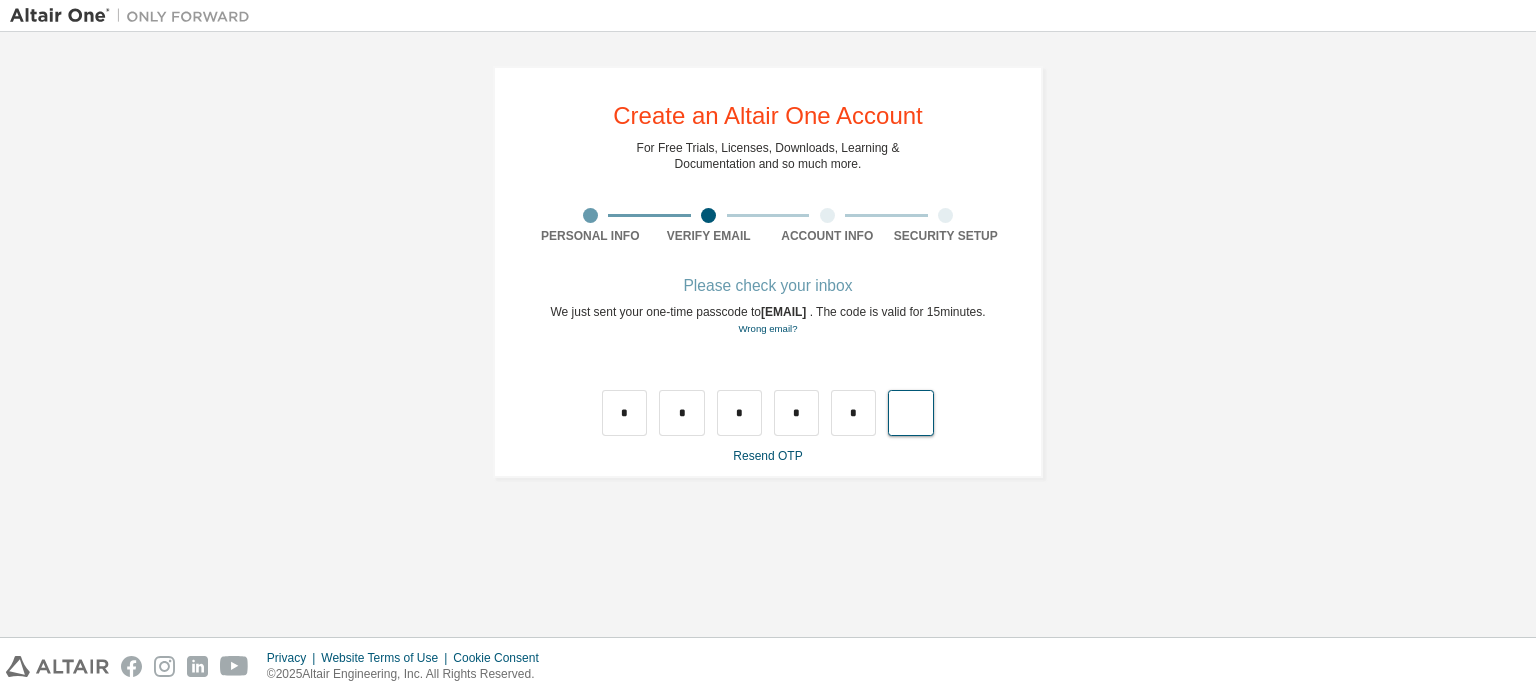 type on "*" 